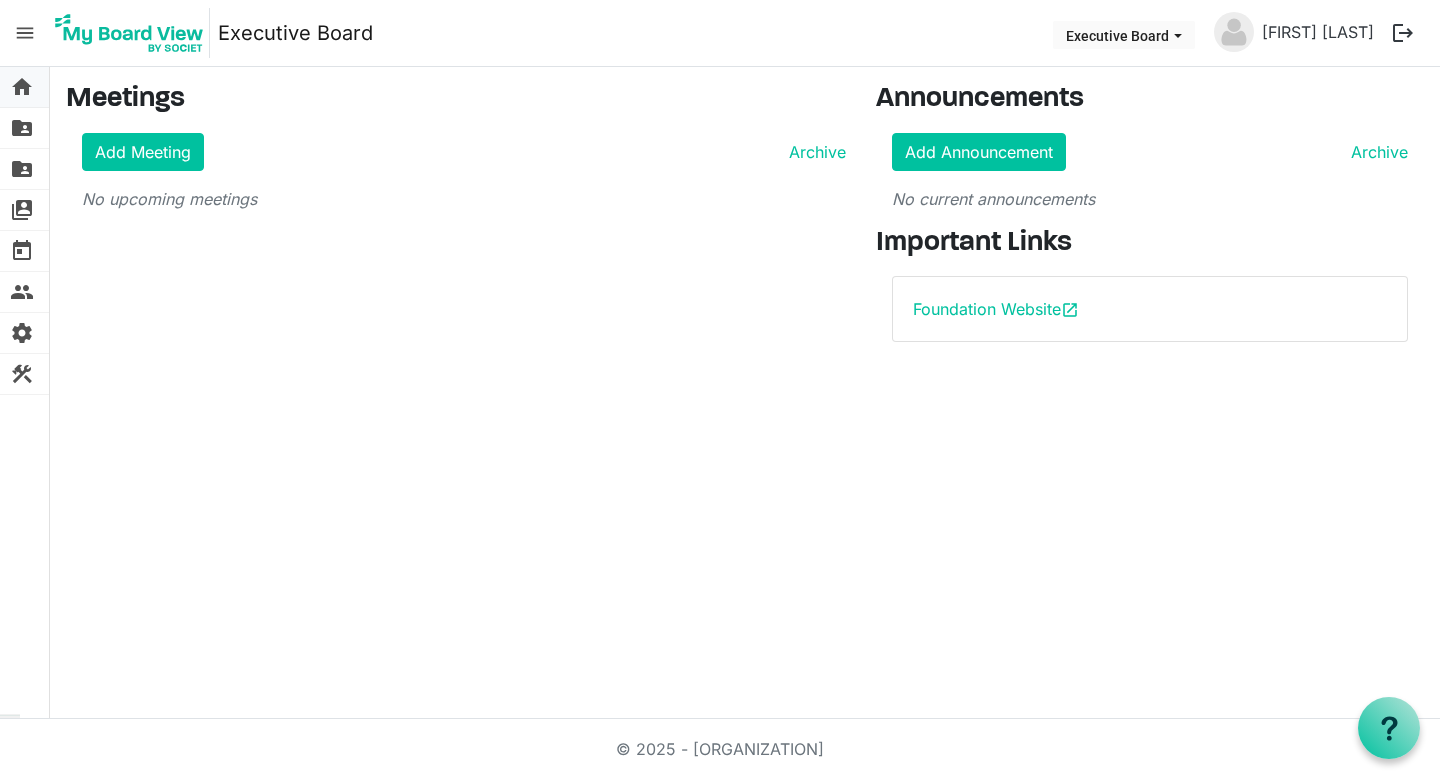 scroll, scrollTop: 0, scrollLeft: 0, axis: both 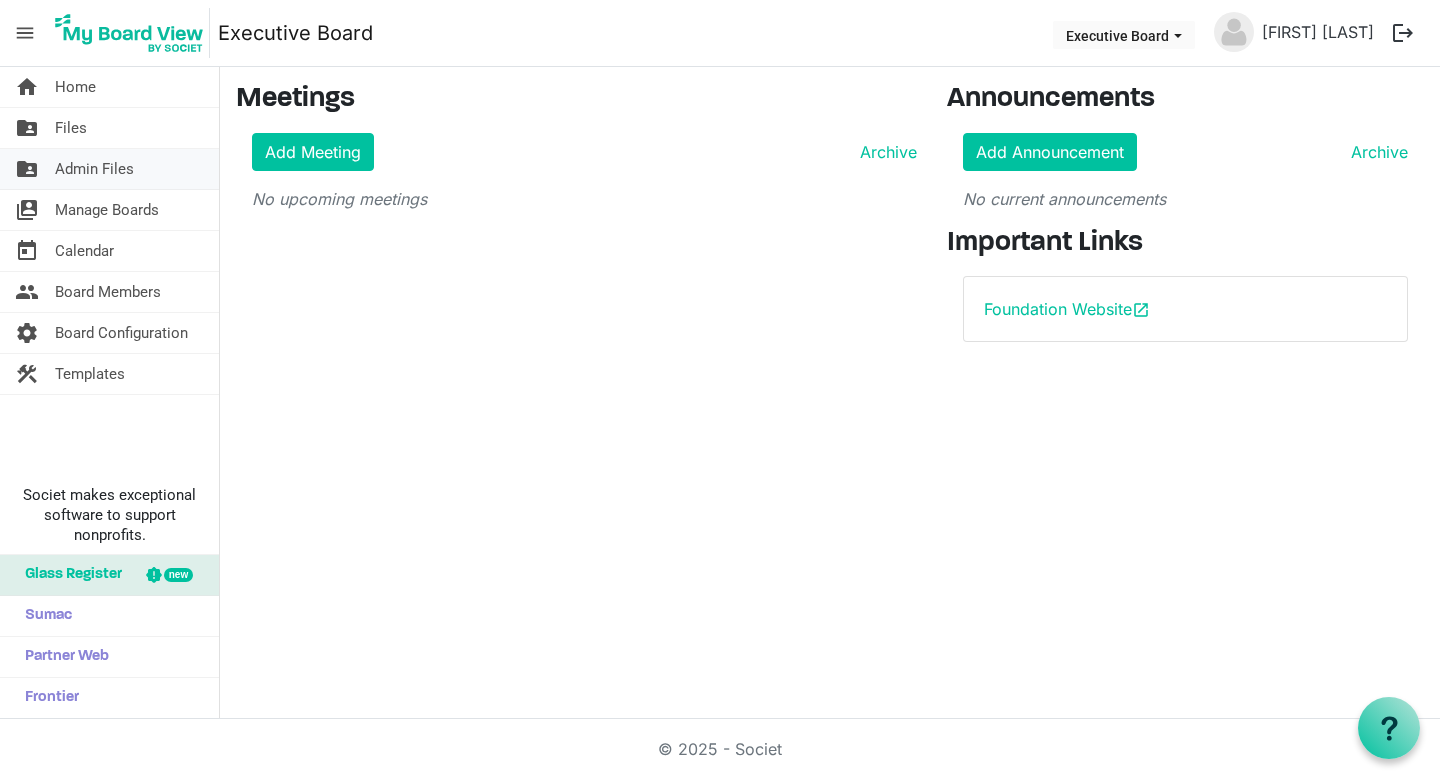 click on "Admin Files" at bounding box center (94, 169) 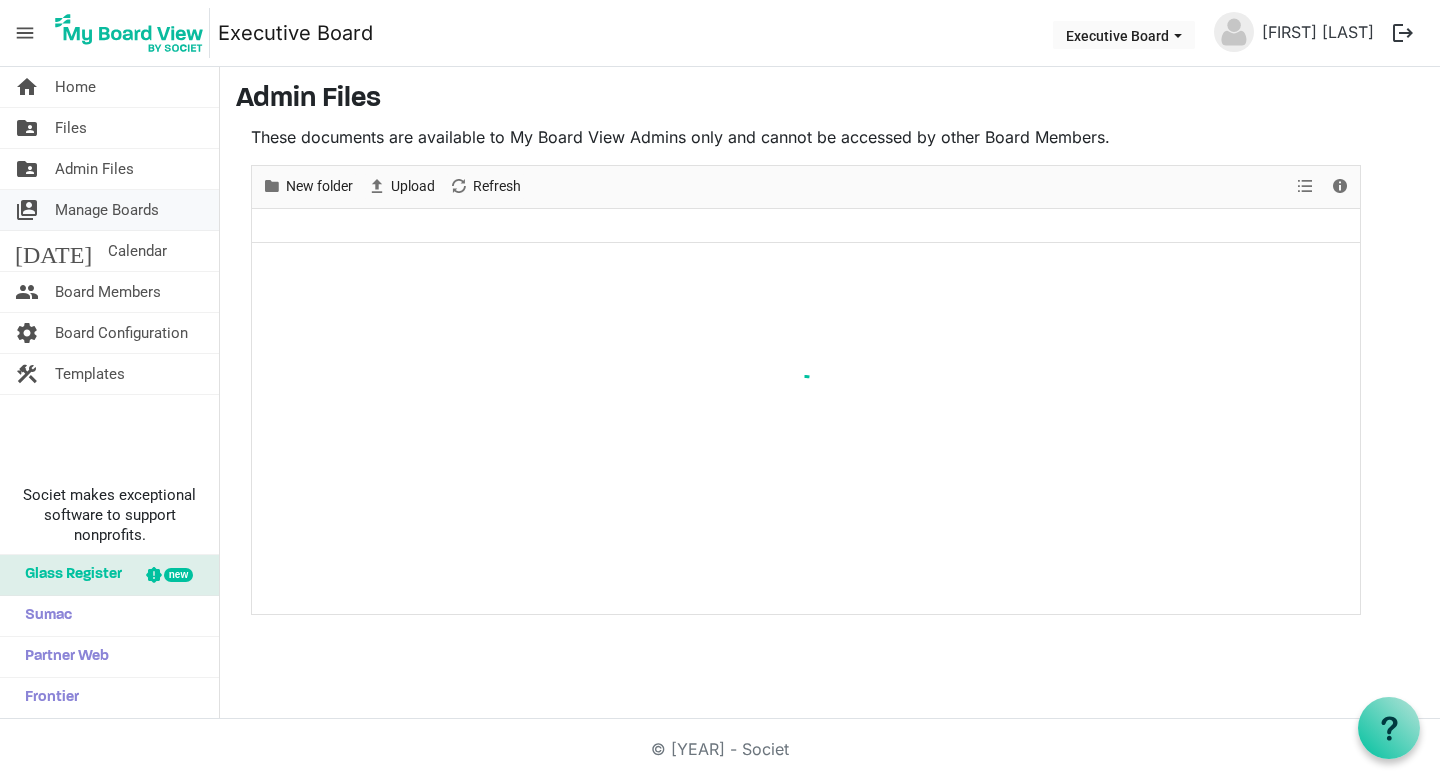 scroll, scrollTop: 0, scrollLeft: 0, axis: both 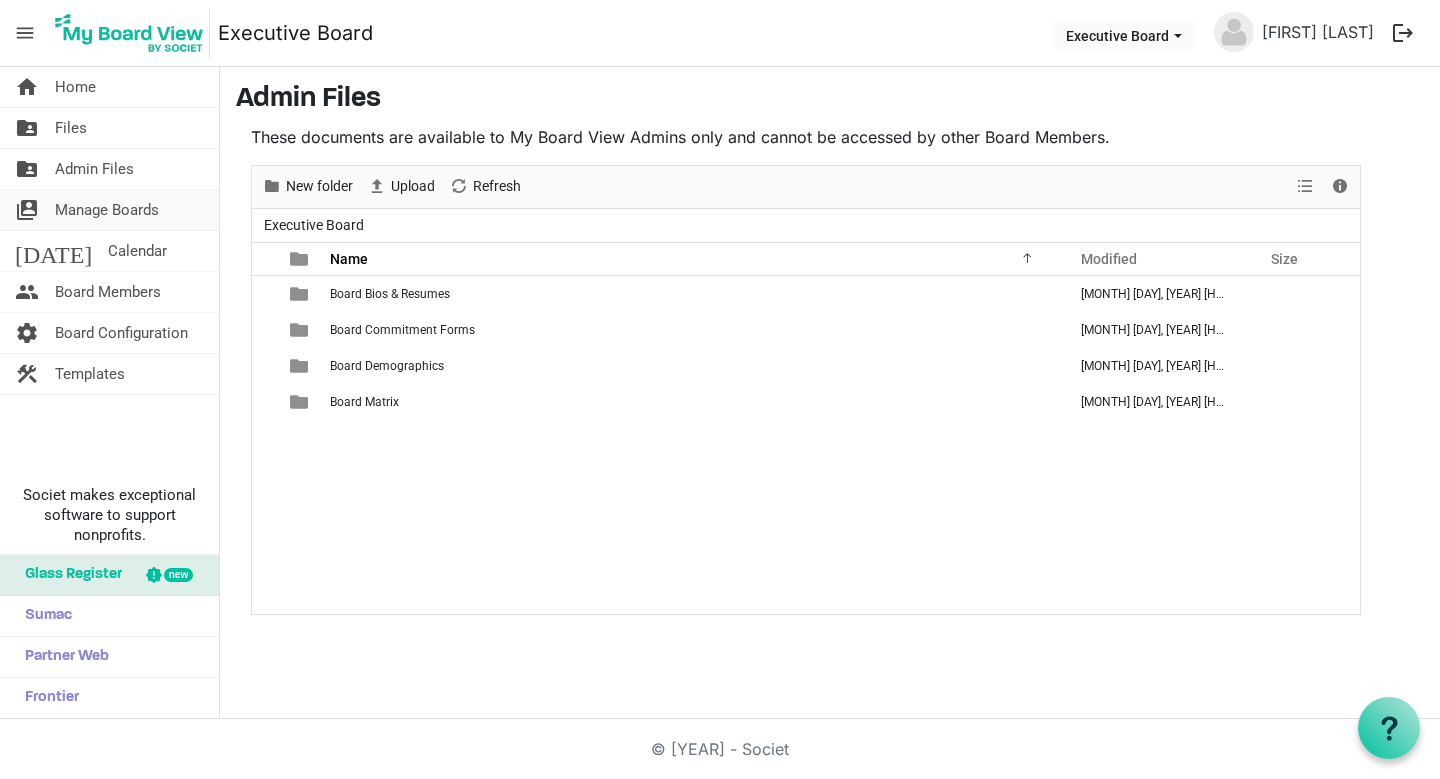click on "Manage Boards" at bounding box center (107, 210) 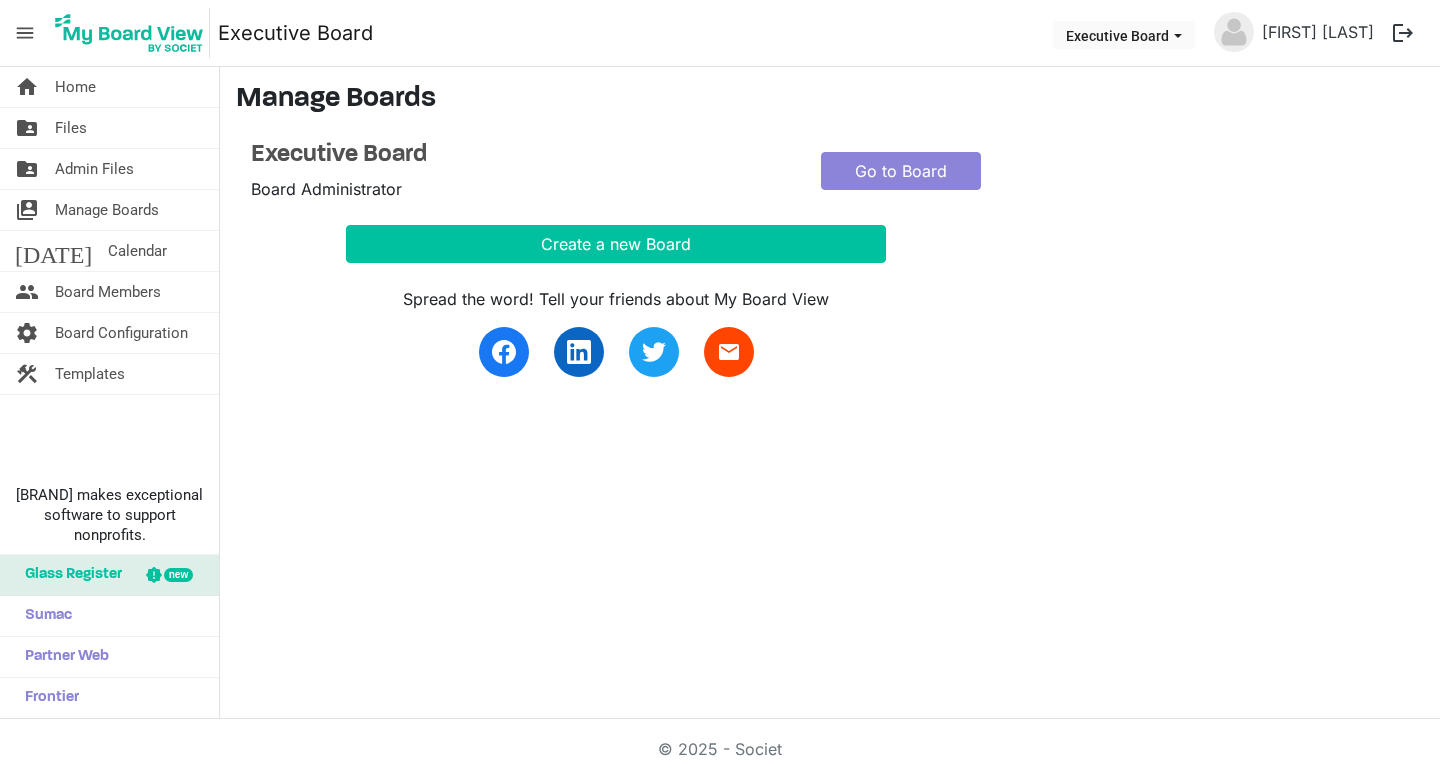 scroll, scrollTop: 0, scrollLeft: 0, axis: both 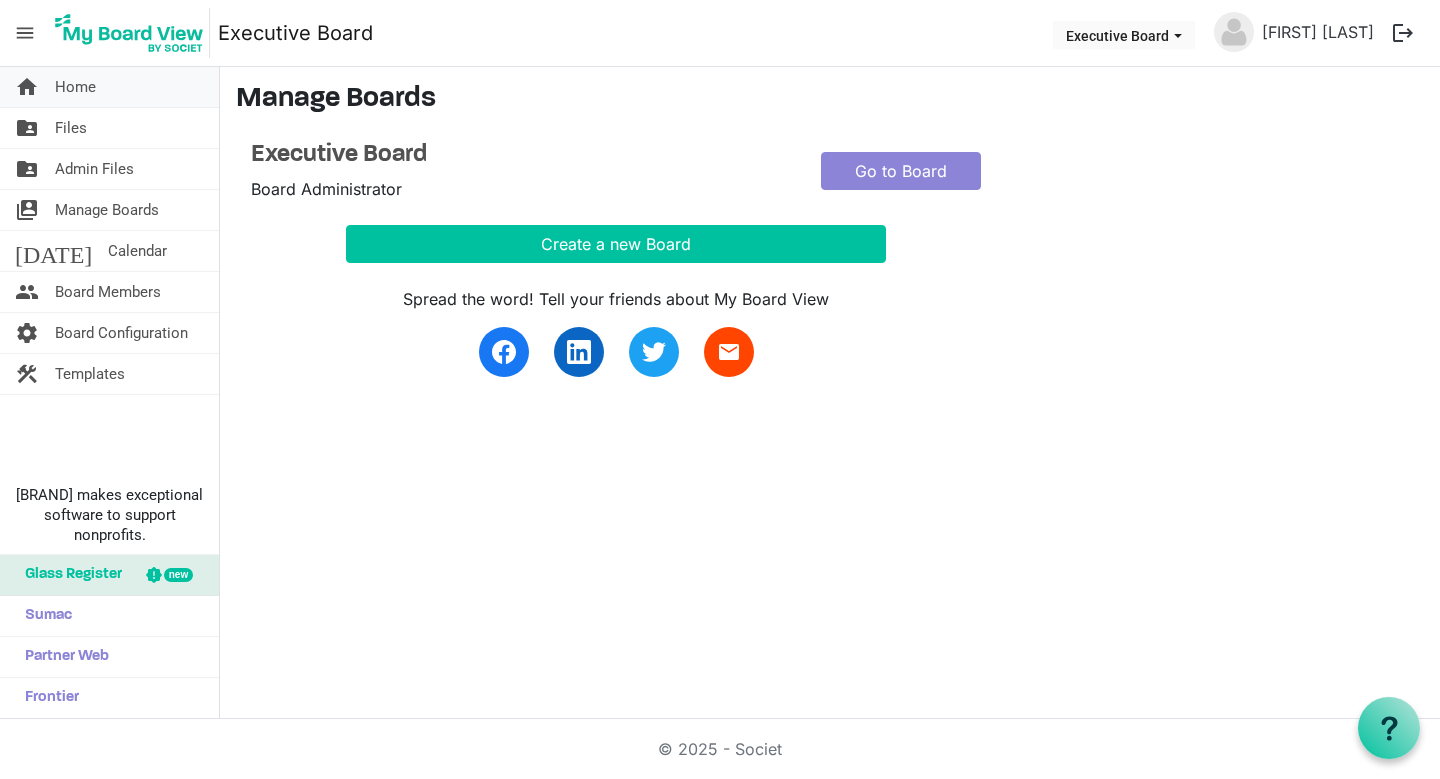 click on "Home" at bounding box center (75, 87) 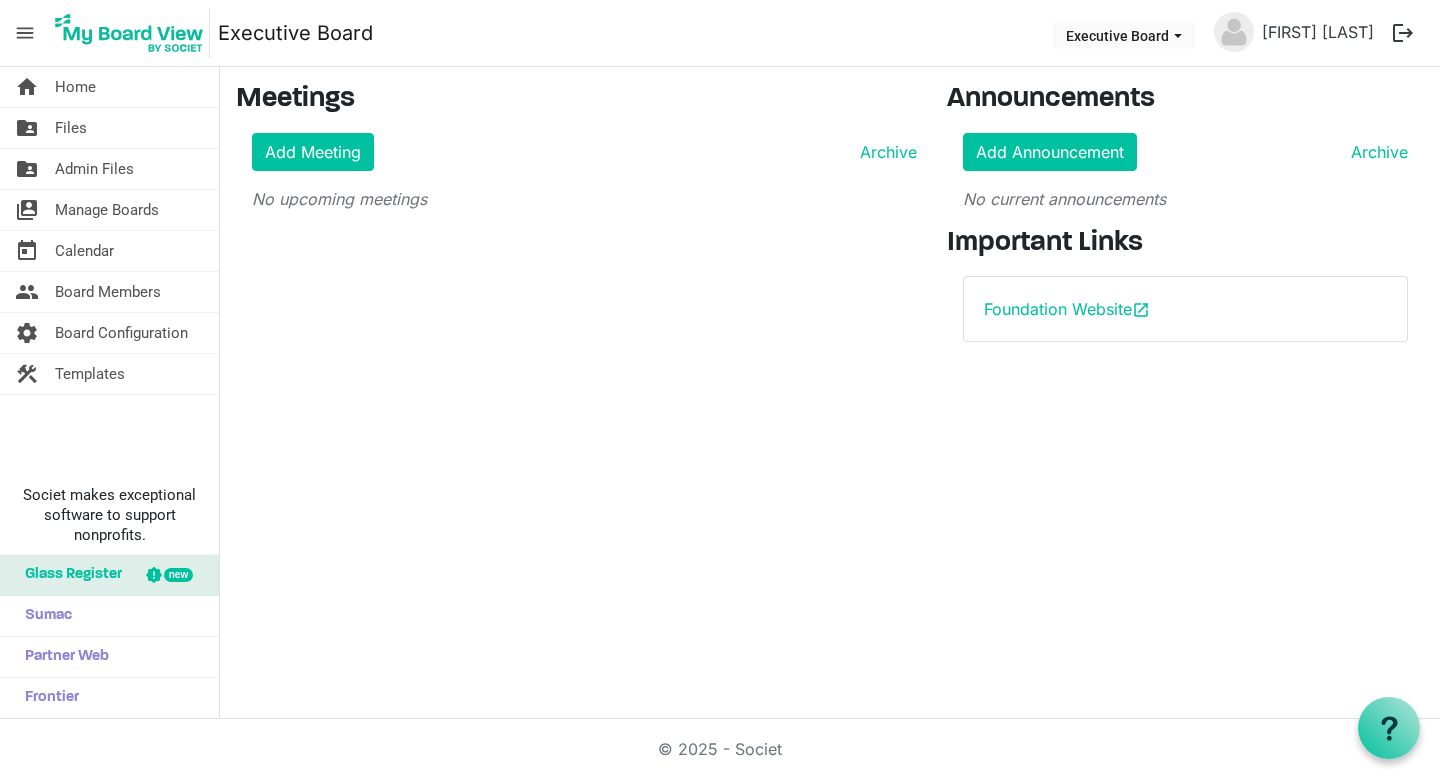 scroll, scrollTop: 0, scrollLeft: 0, axis: both 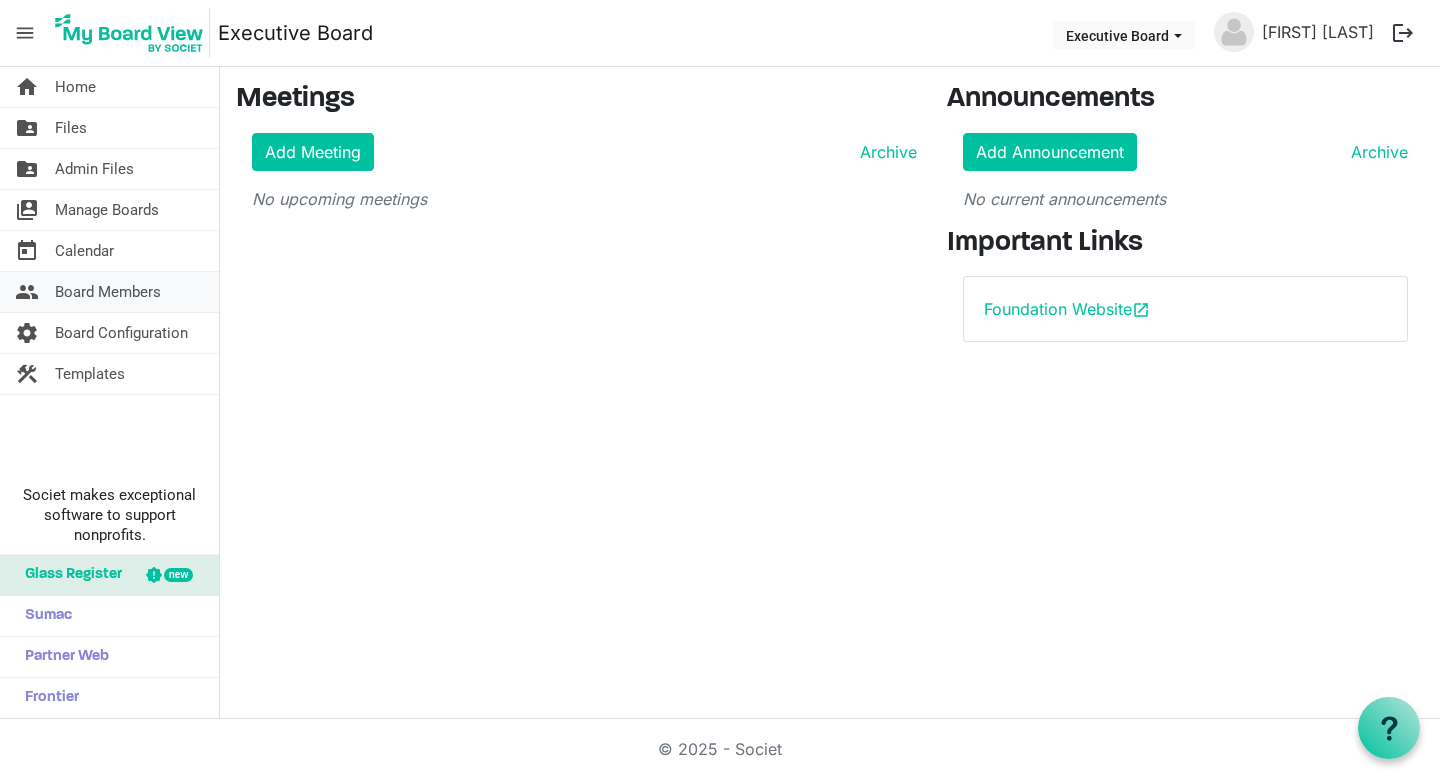 click on "Board Members" at bounding box center (108, 292) 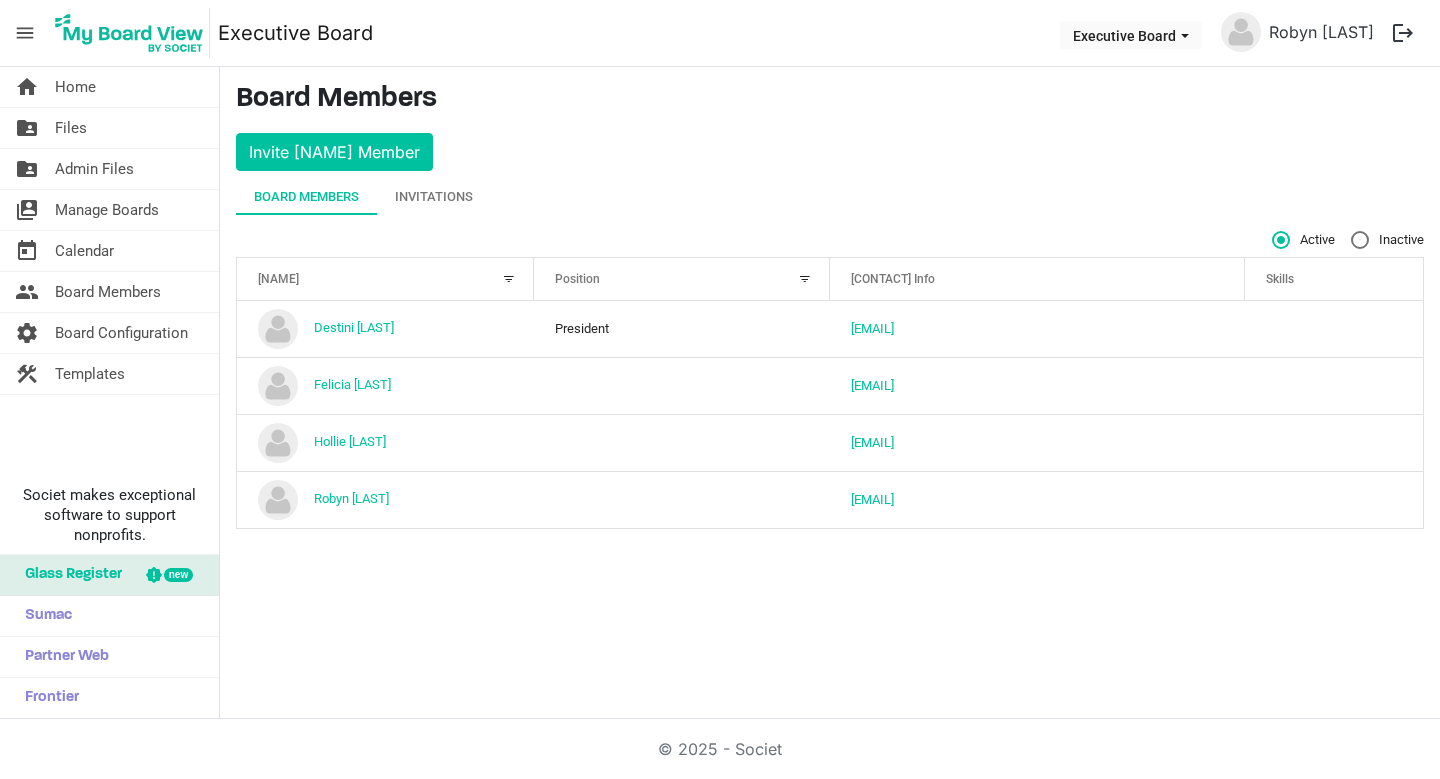 scroll, scrollTop: 0, scrollLeft: 0, axis: both 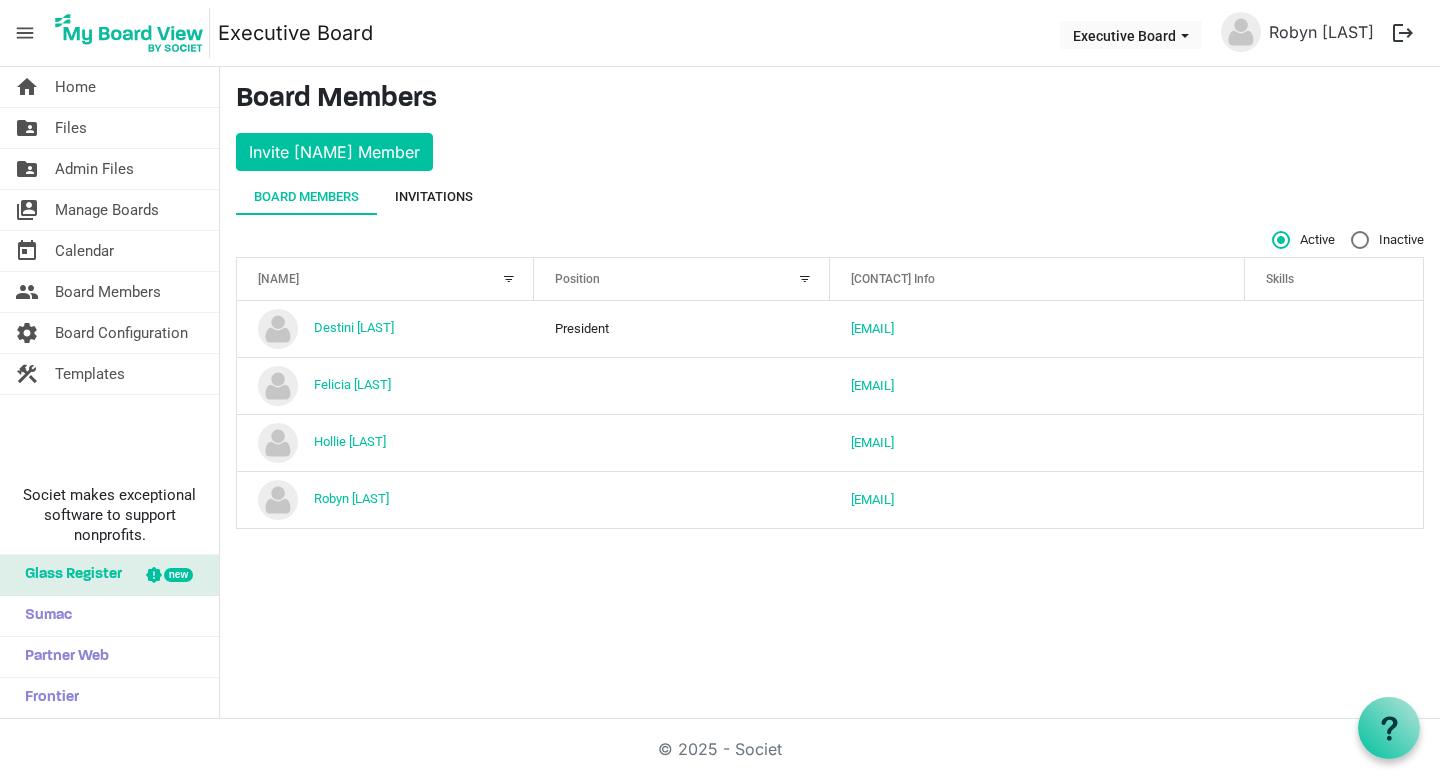 click on "Invitations" at bounding box center (434, 197) 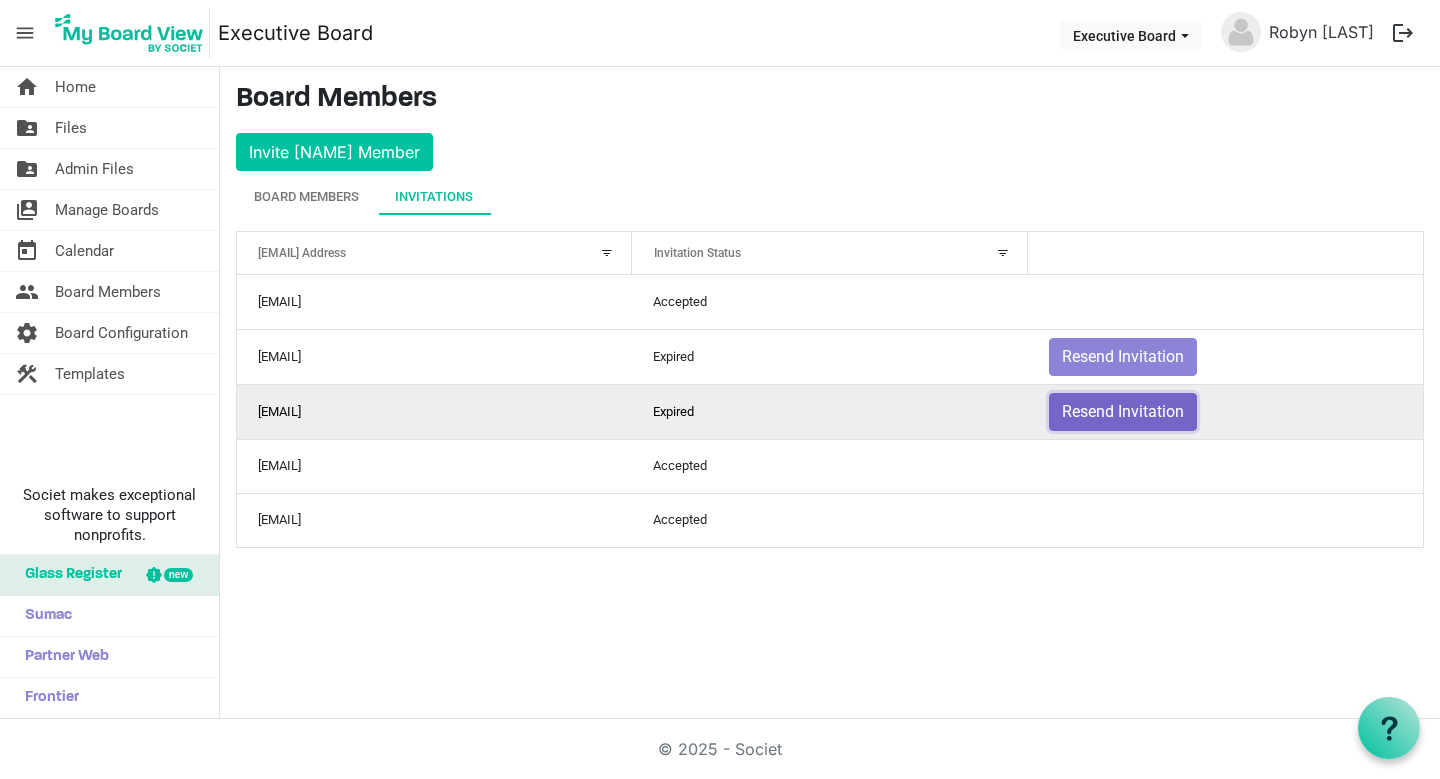 click on "Resend Invitation" at bounding box center (1123, 357) 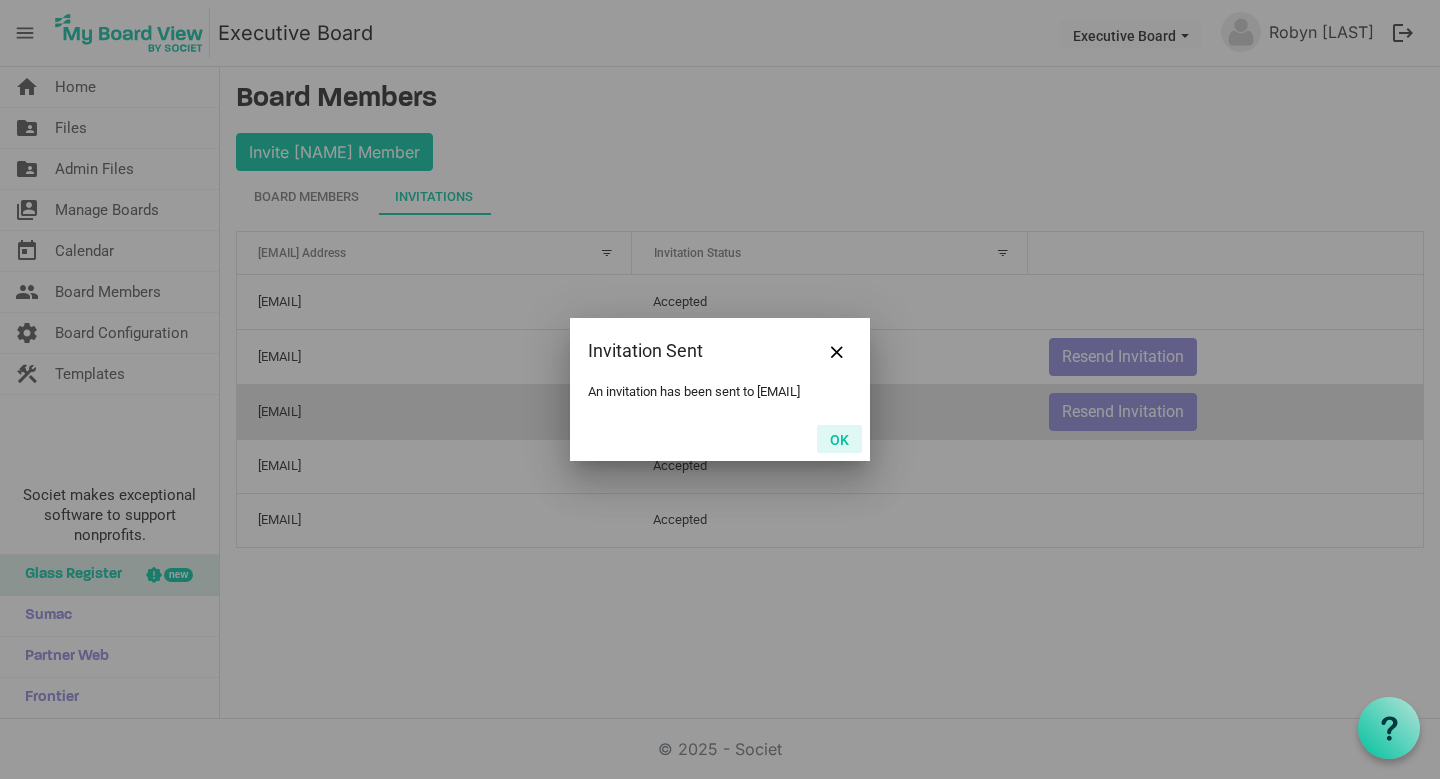 click on "OK" at bounding box center [839, 439] 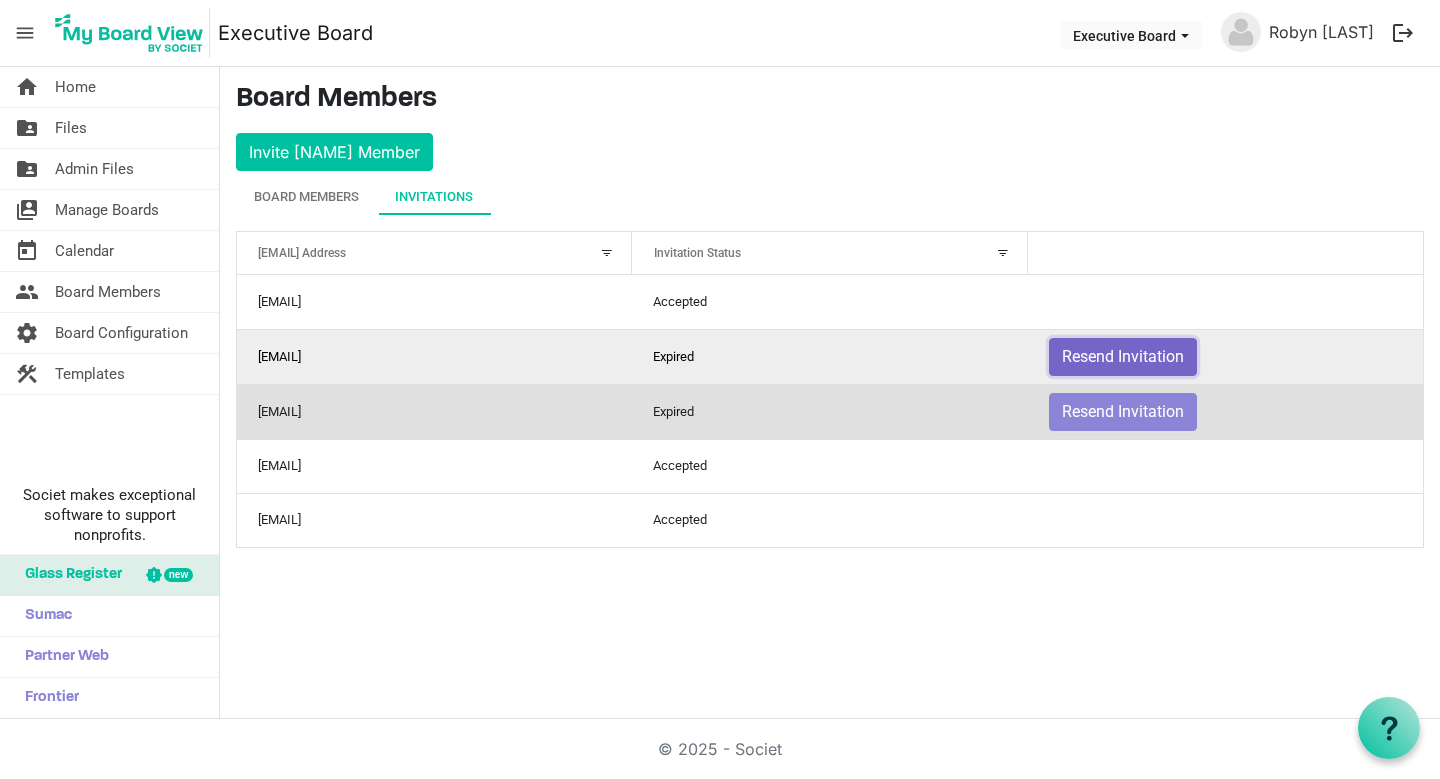 click on "Resend Invitation" at bounding box center (1123, 357) 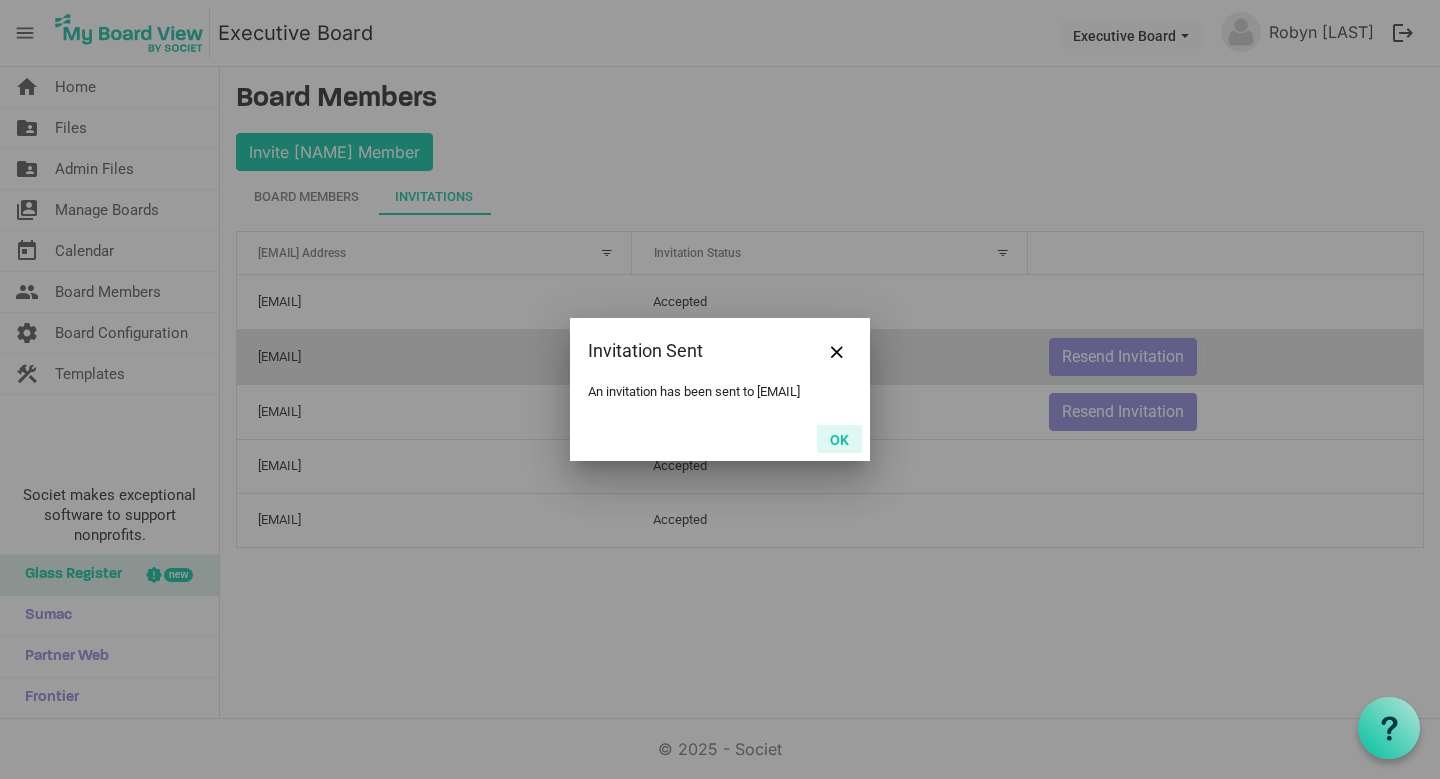 click on "OK" at bounding box center (839, 439) 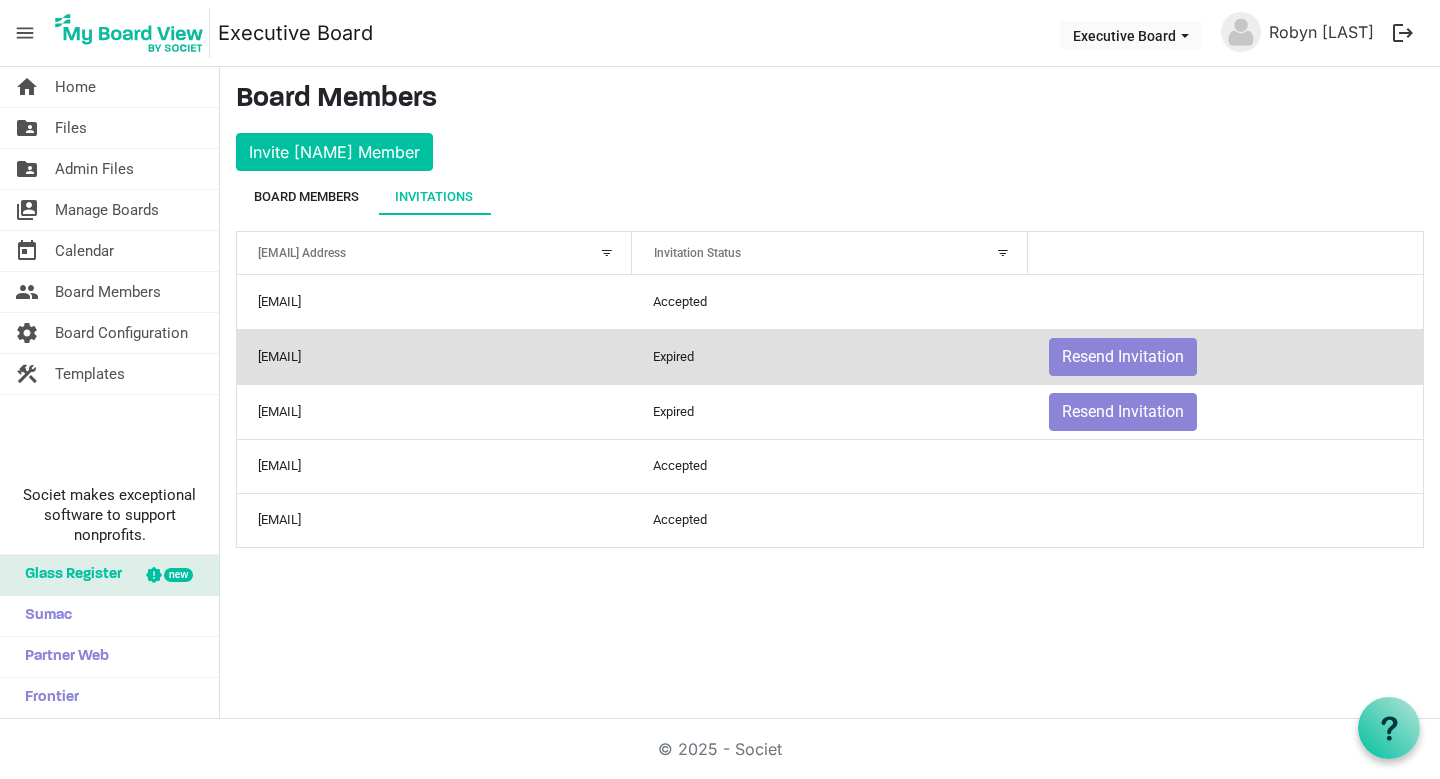 click on "Board Members" at bounding box center [306, 197] 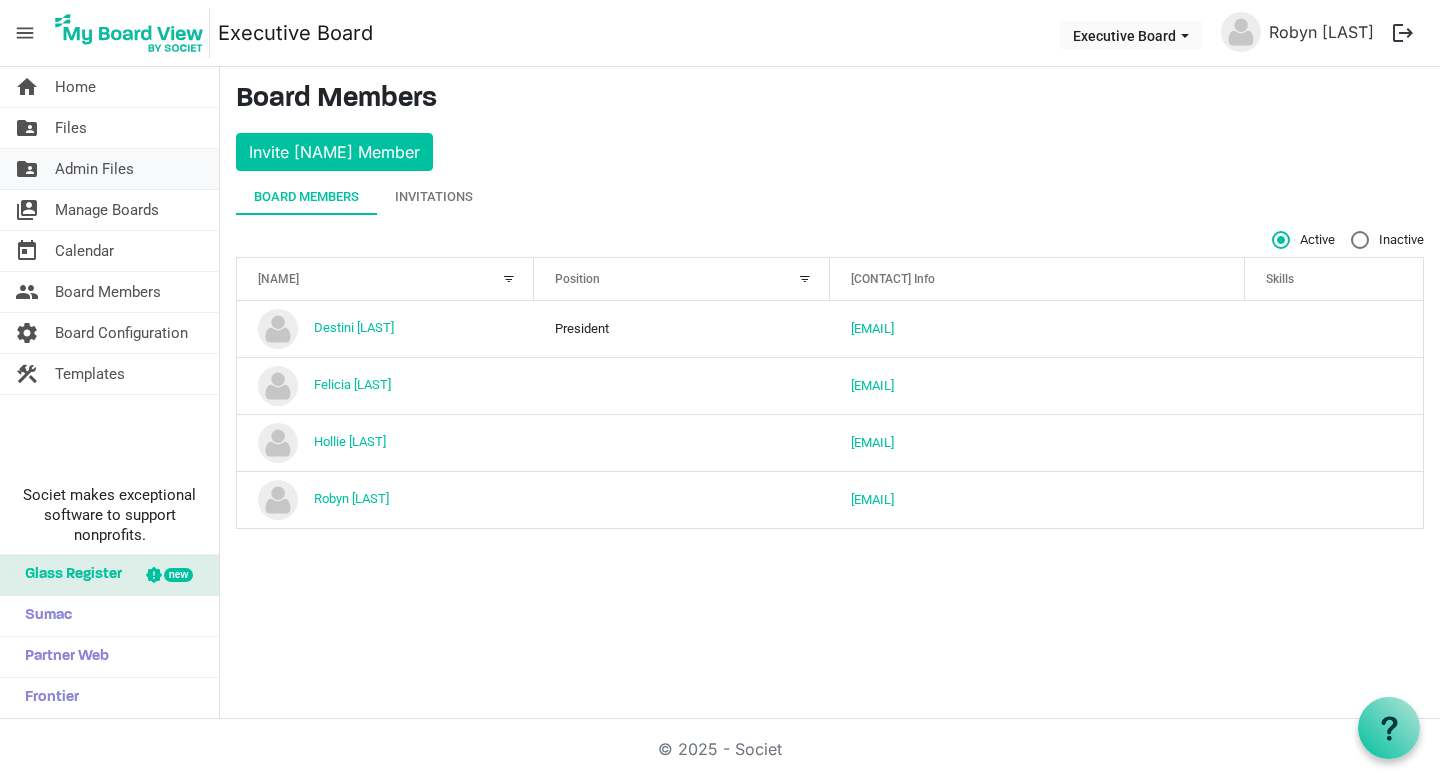 click on "Admin Files" at bounding box center [94, 169] 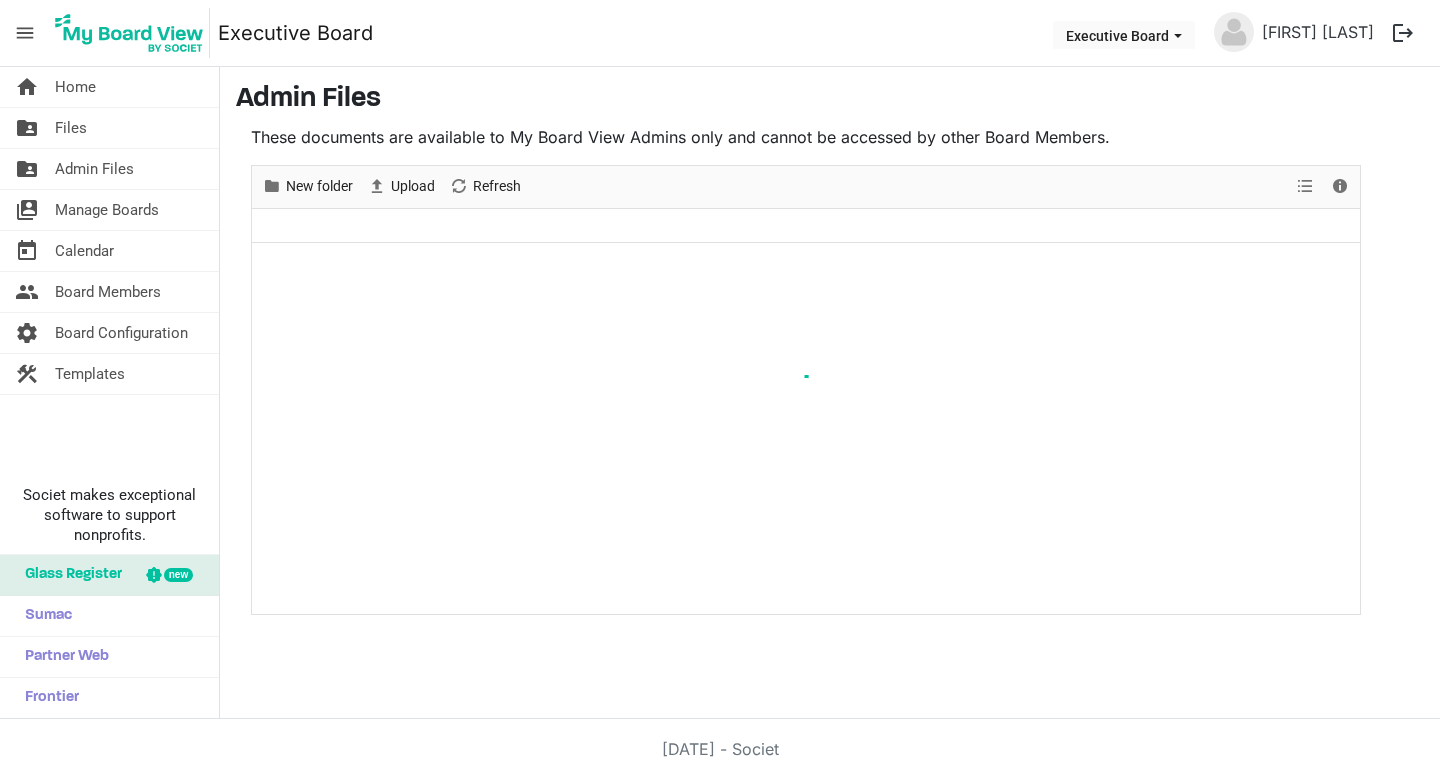scroll, scrollTop: 0, scrollLeft: 0, axis: both 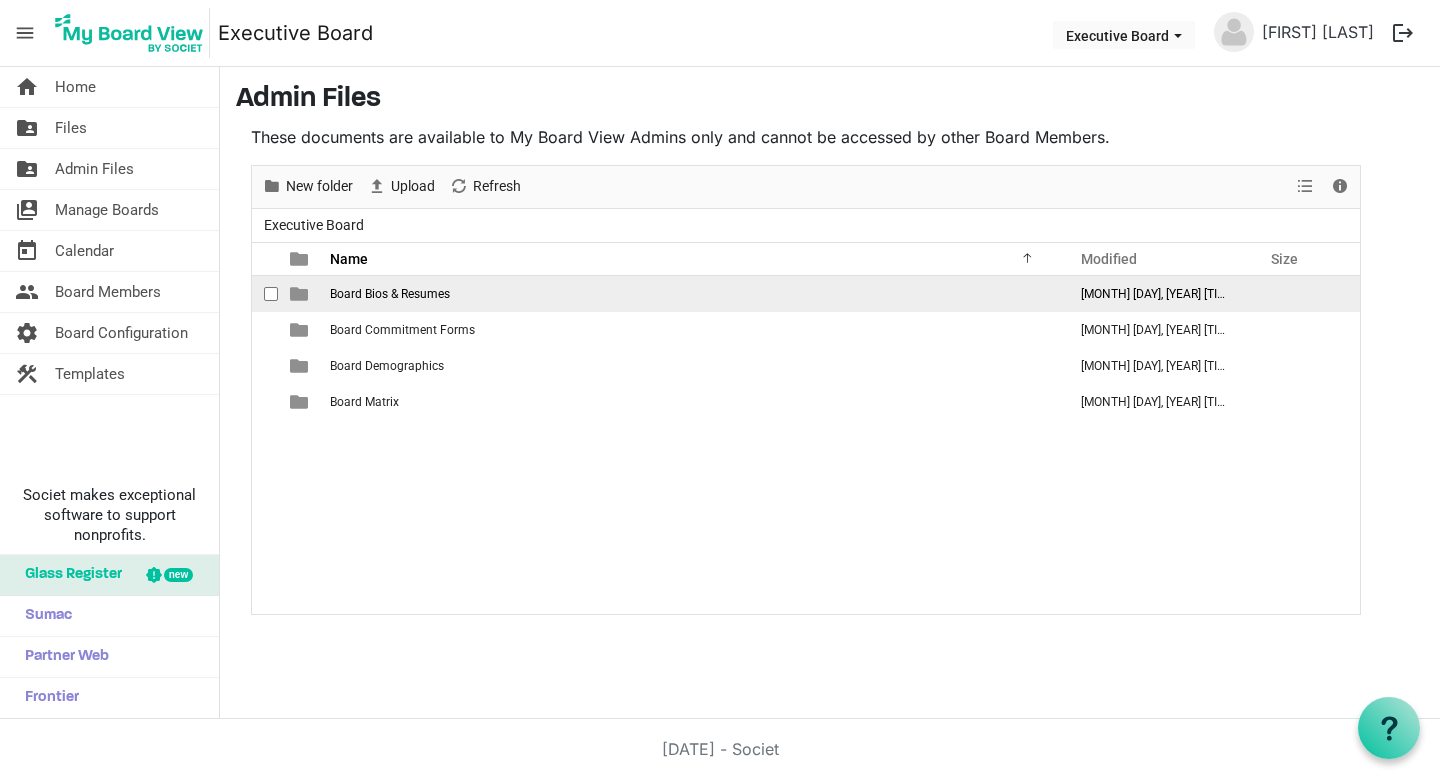 click on "Board Bios & Resumes" at bounding box center [390, 294] 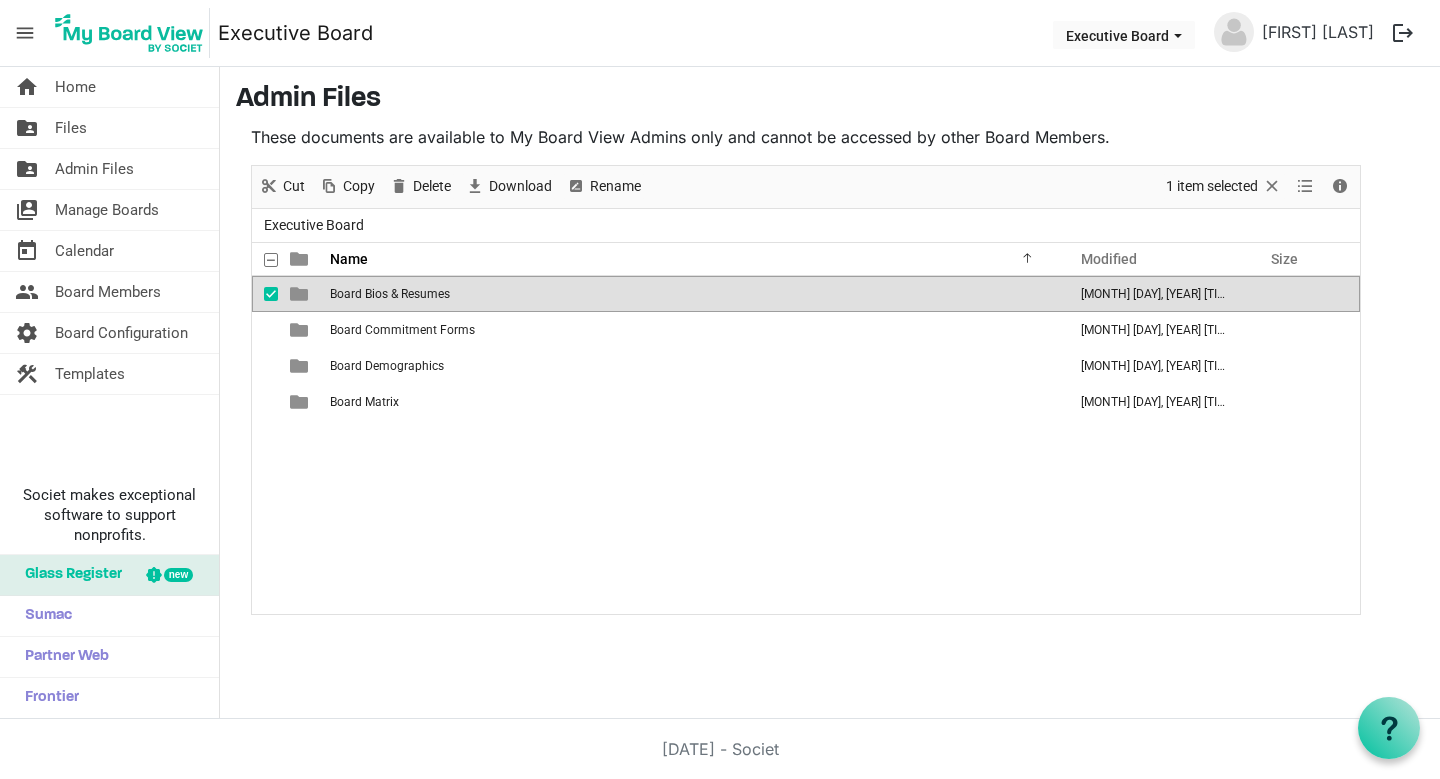 click on "Board Bios & Resumes" at bounding box center (390, 294) 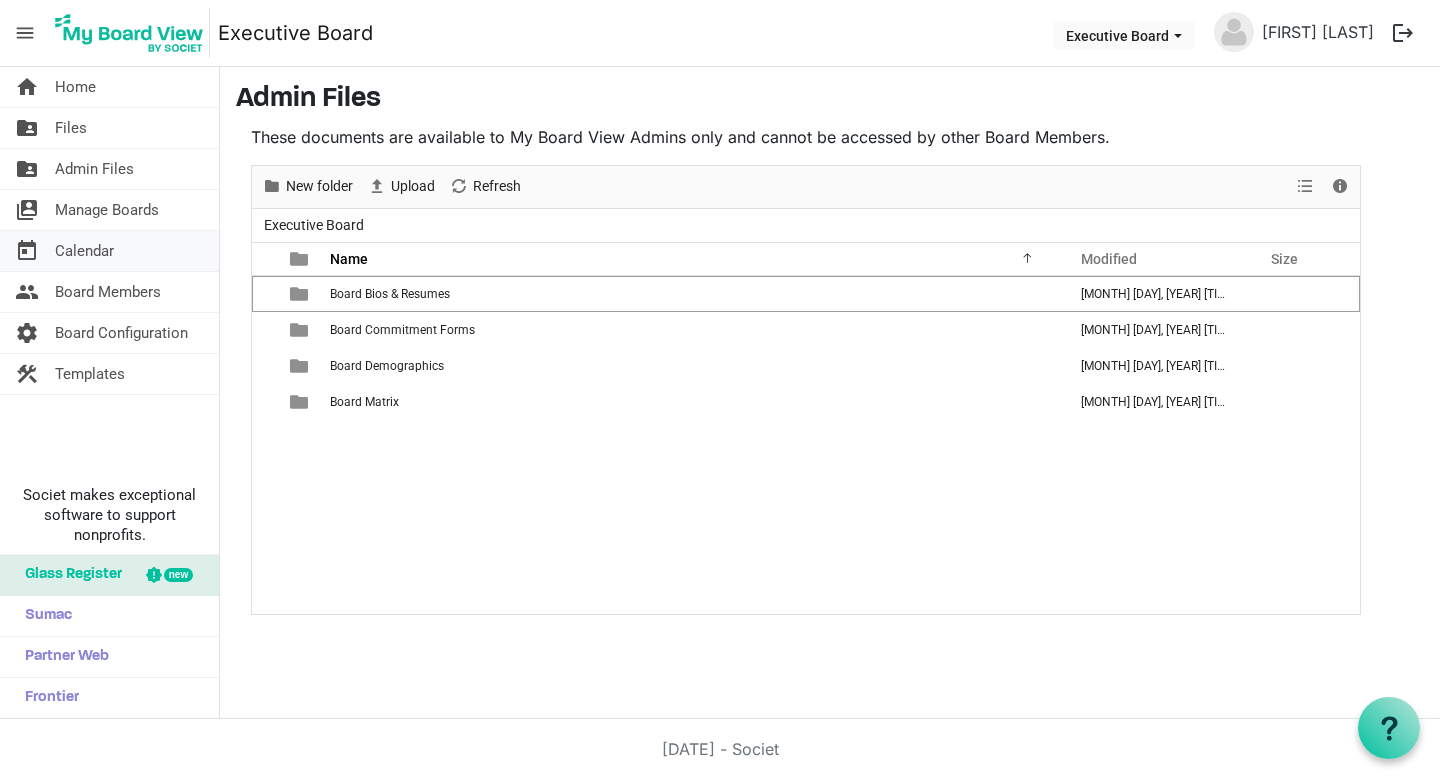 click on "Calendar" at bounding box center [84, 251] 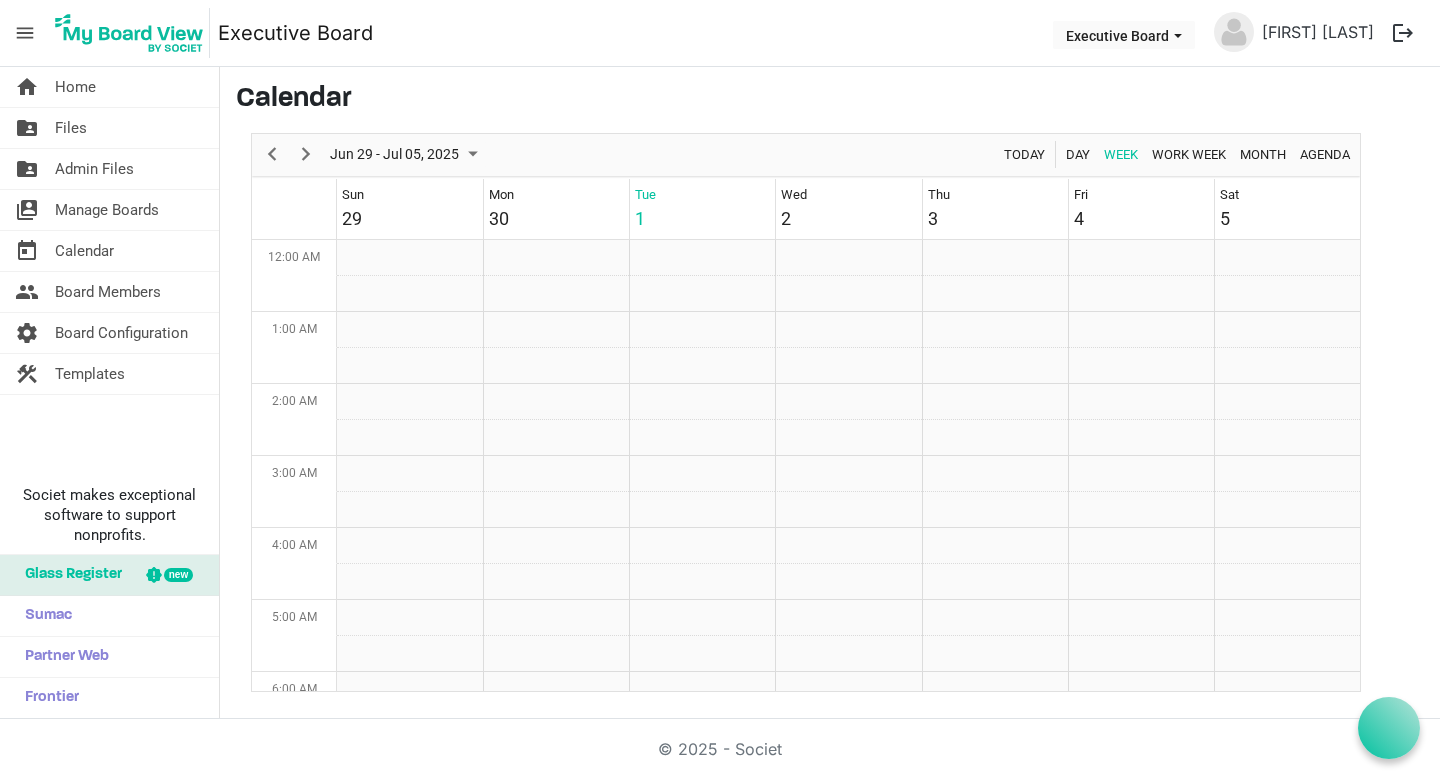 scroll, scrollTop: 0, scrollLeft: 0, axis: both 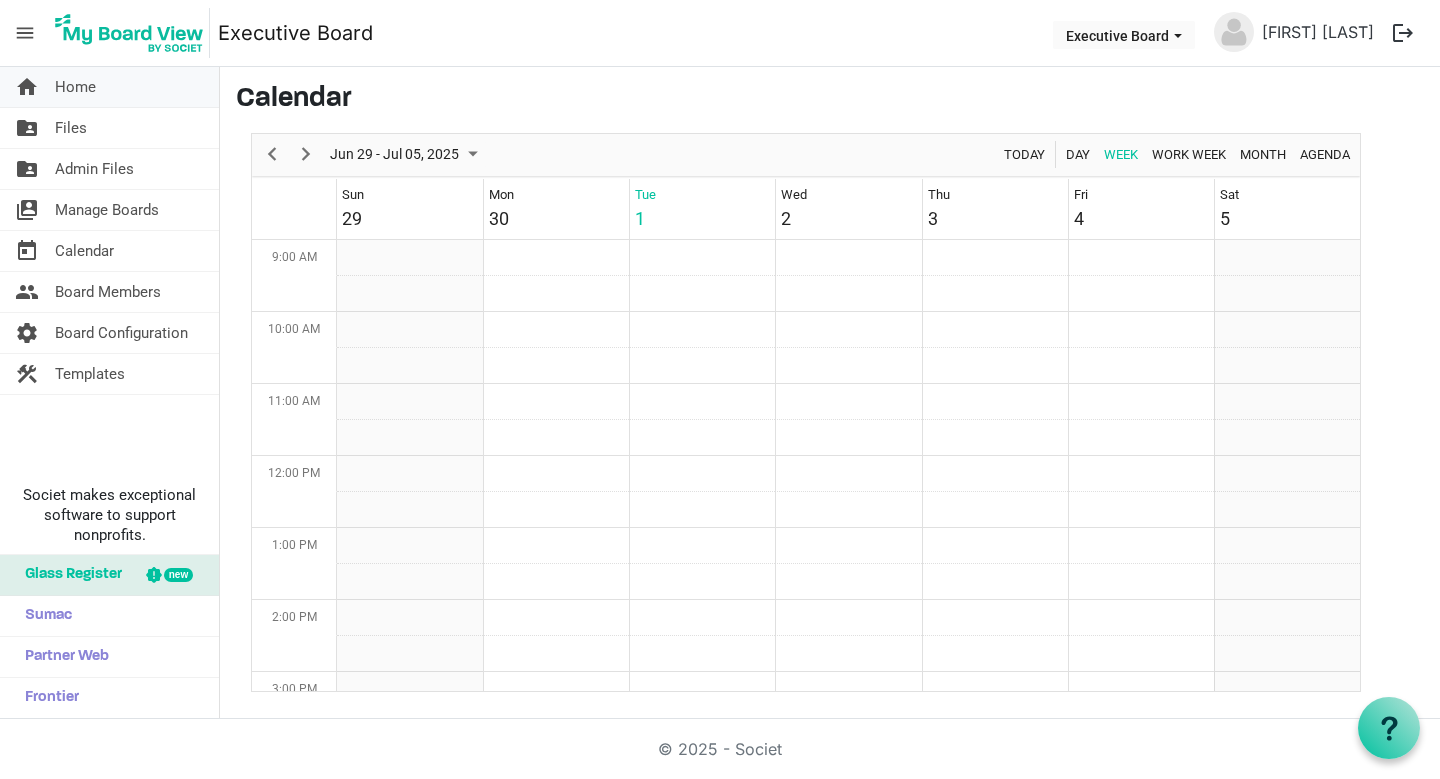 click on "Home" at bounding box center (75, 87) 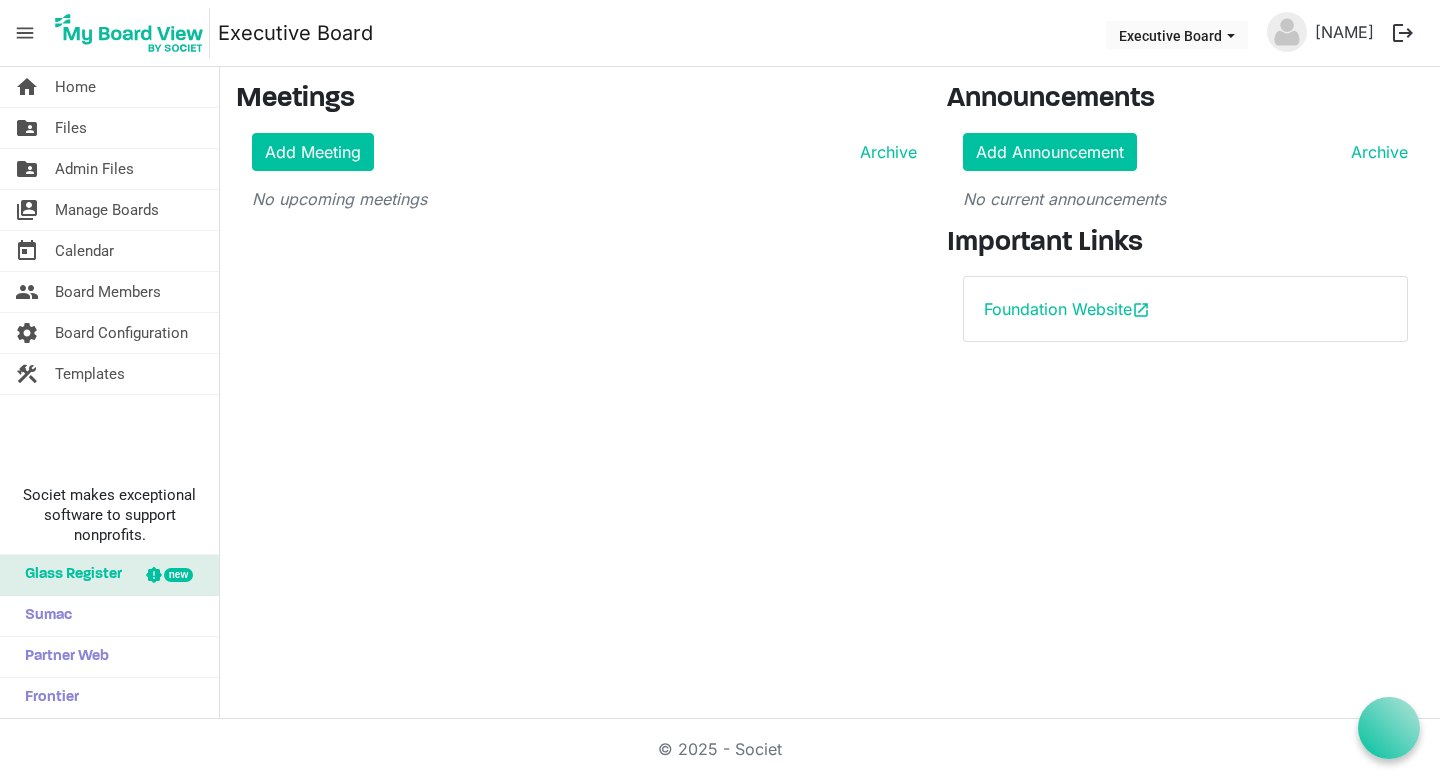 scroll, scrollTop: 0, scrollLeft: 0, axis: both 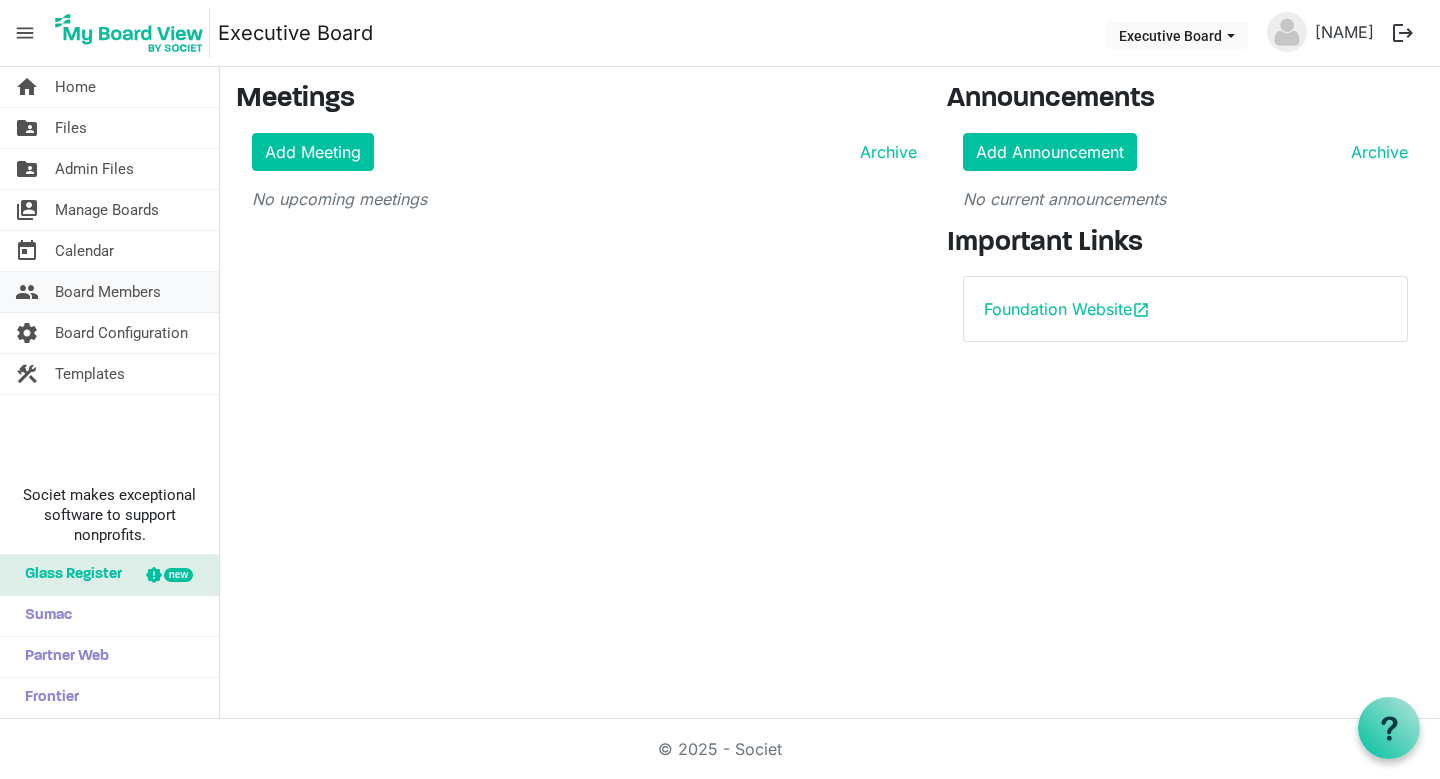 click on "[BOARD MEMBERS]" at bounding box center (108, 292) 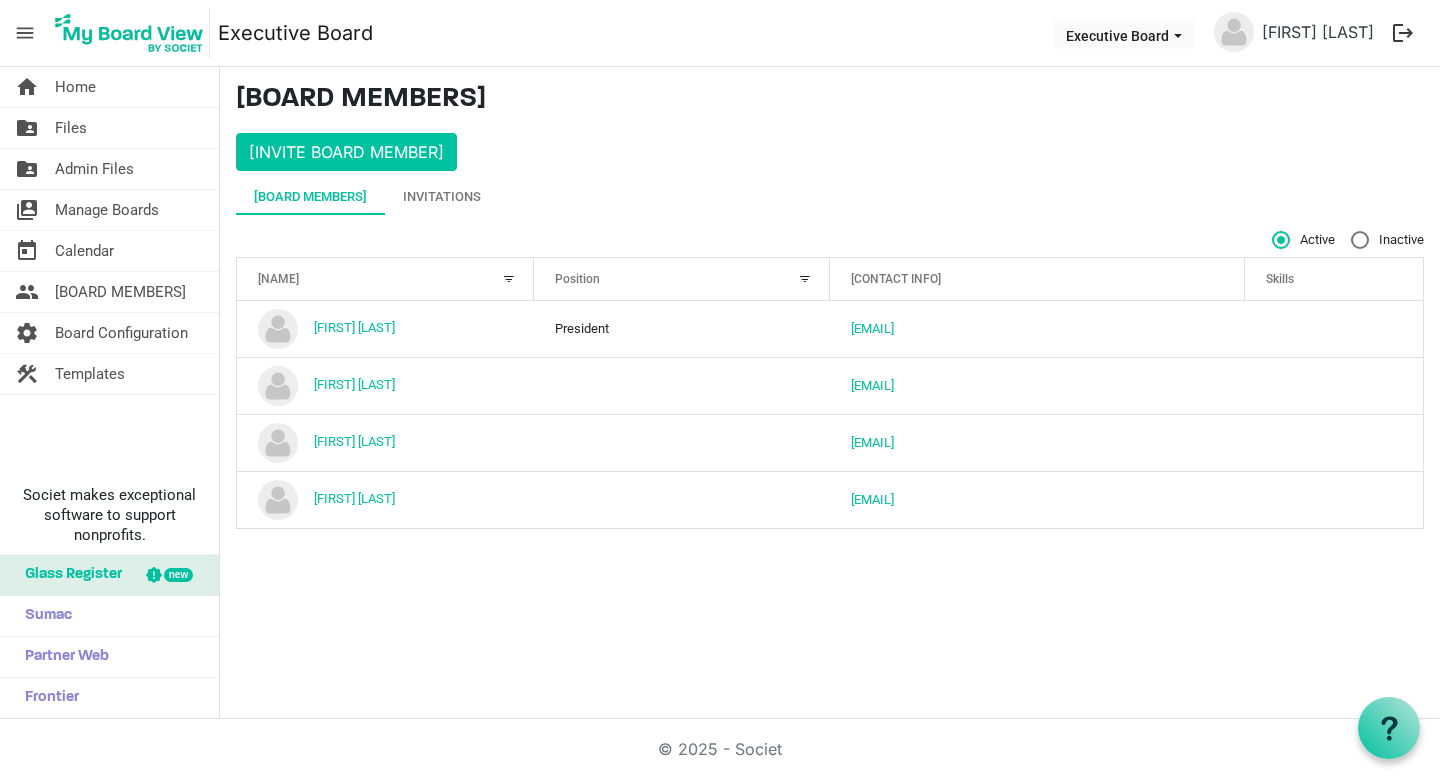 scroll, scrollTop: 0, scrollLeft: 0, axis: both 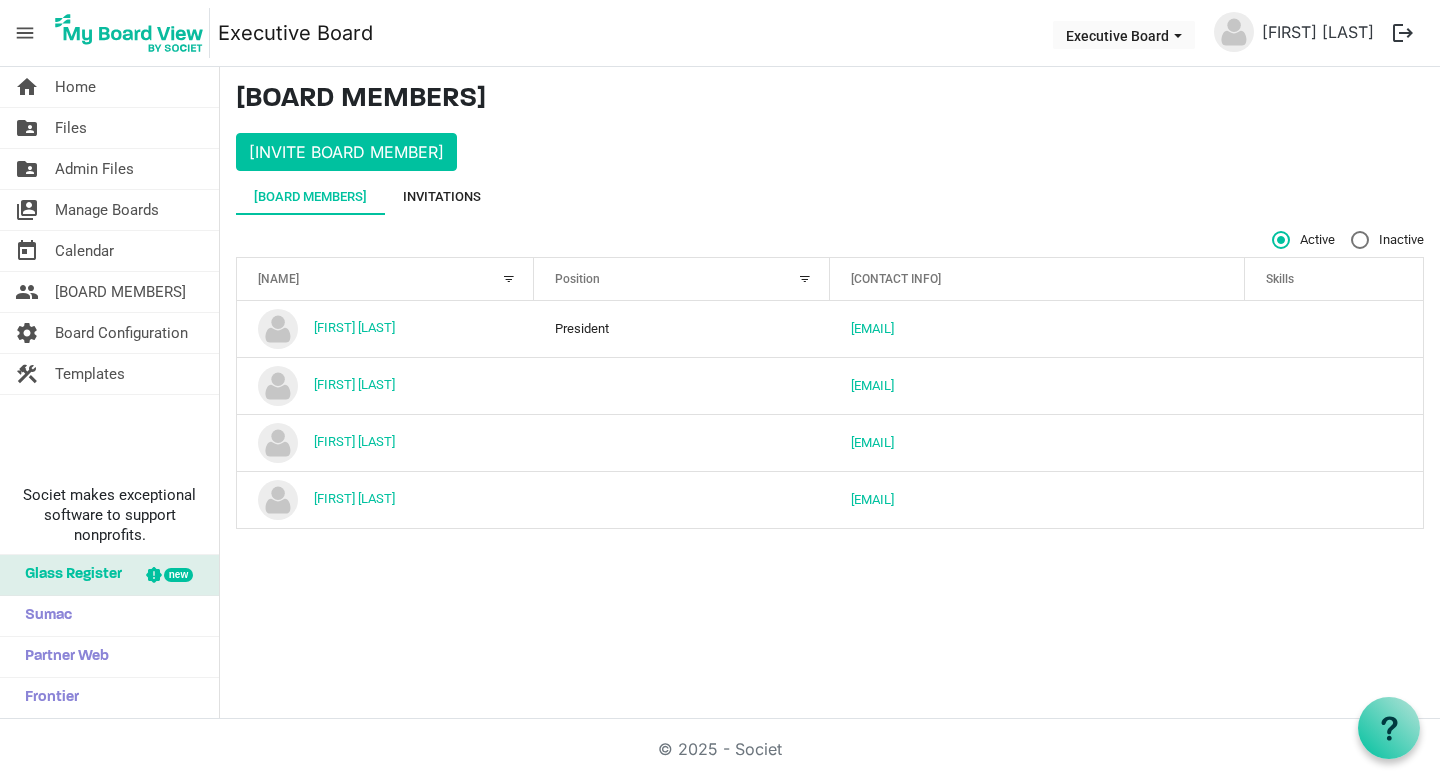 click on "Invitations" at bounding box center (442, 197) 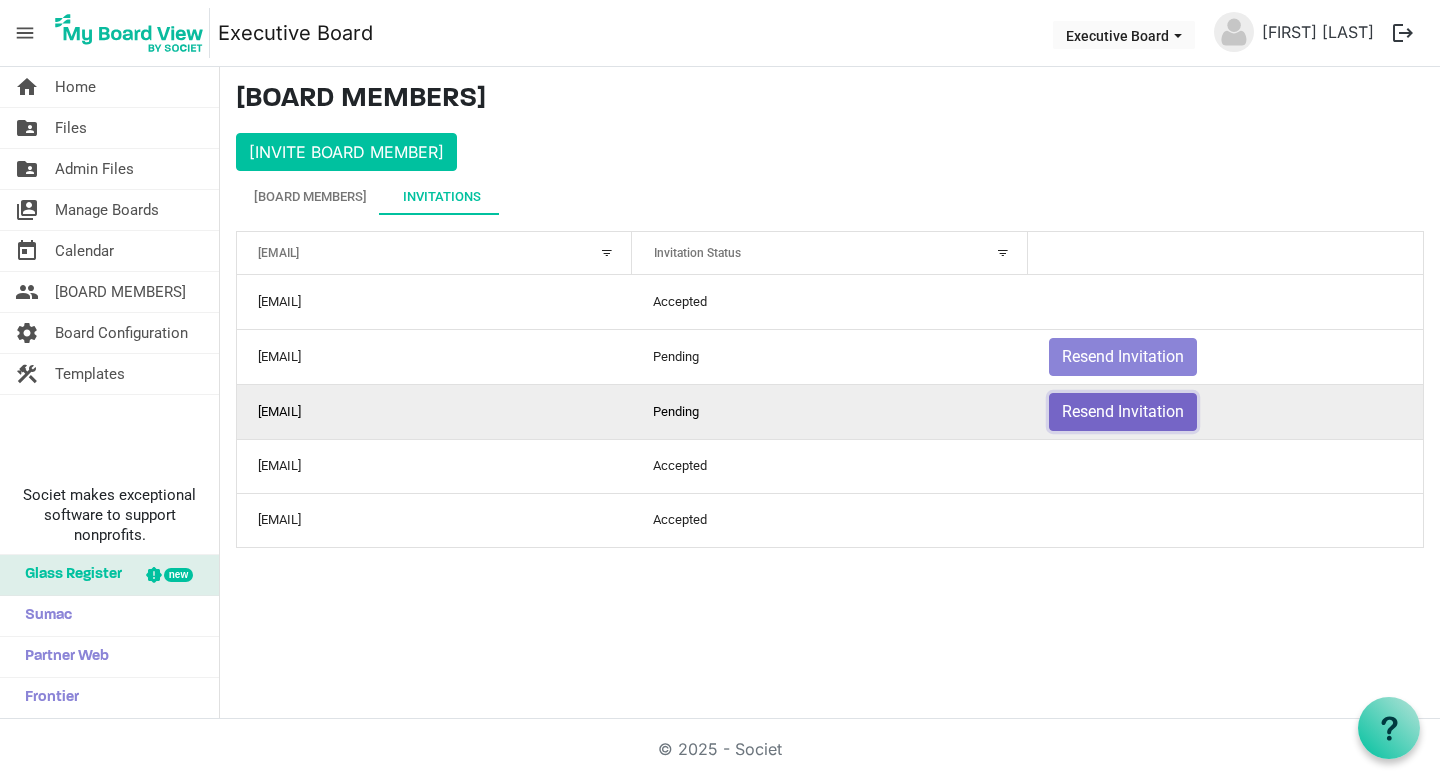 click on "Resend Invitation" at bounding box center [1123, 357] 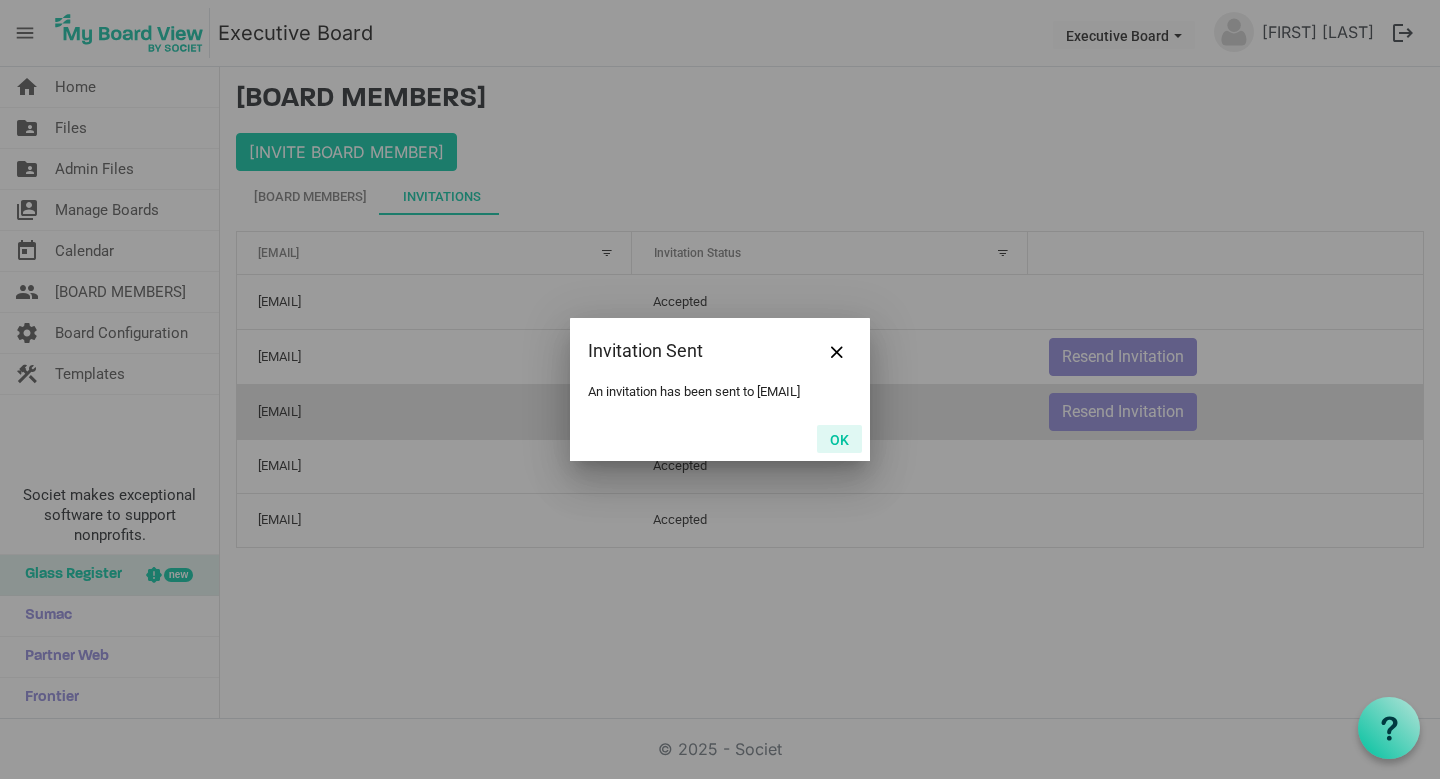click on "OK" at bounding box center (839, 439) 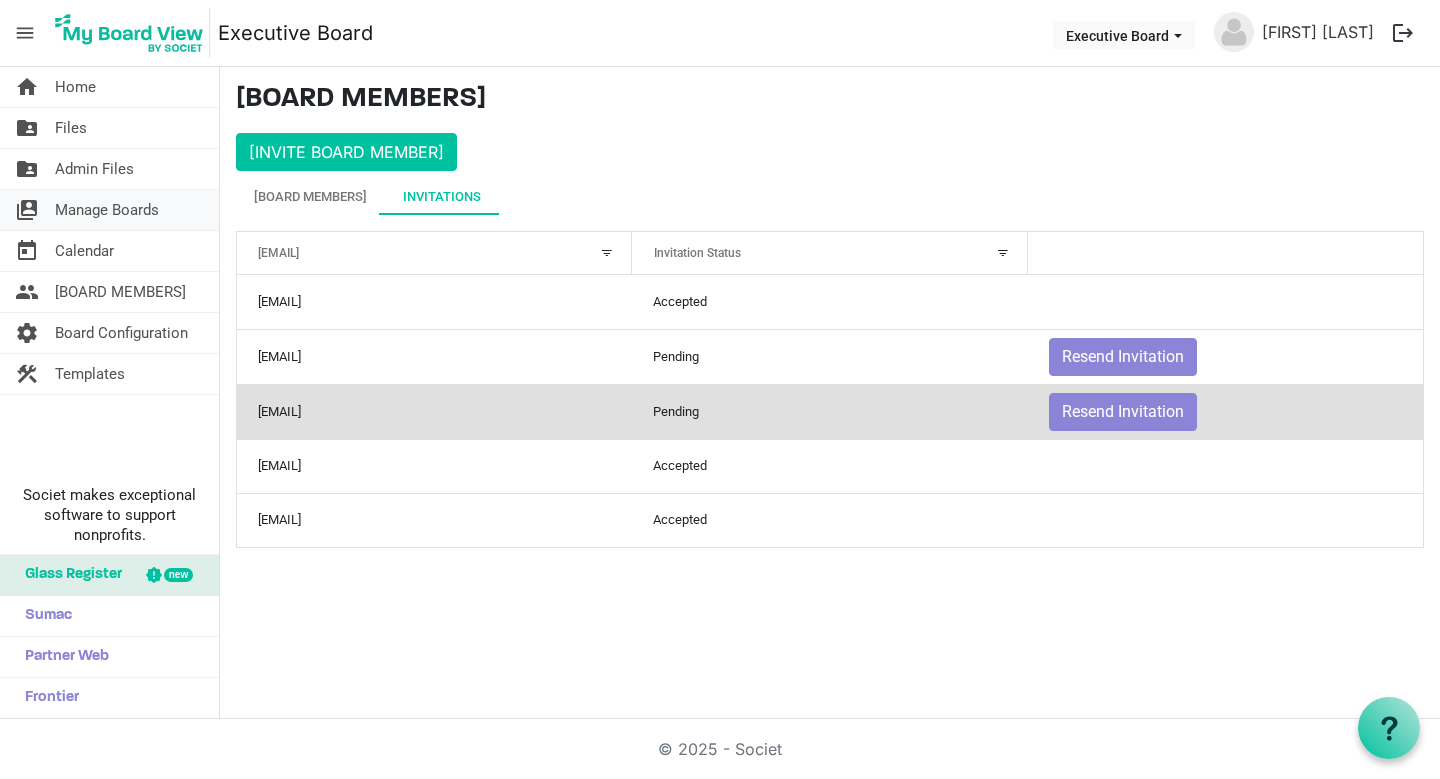 click on "Manage Boards" at bounding box center (107, 210) 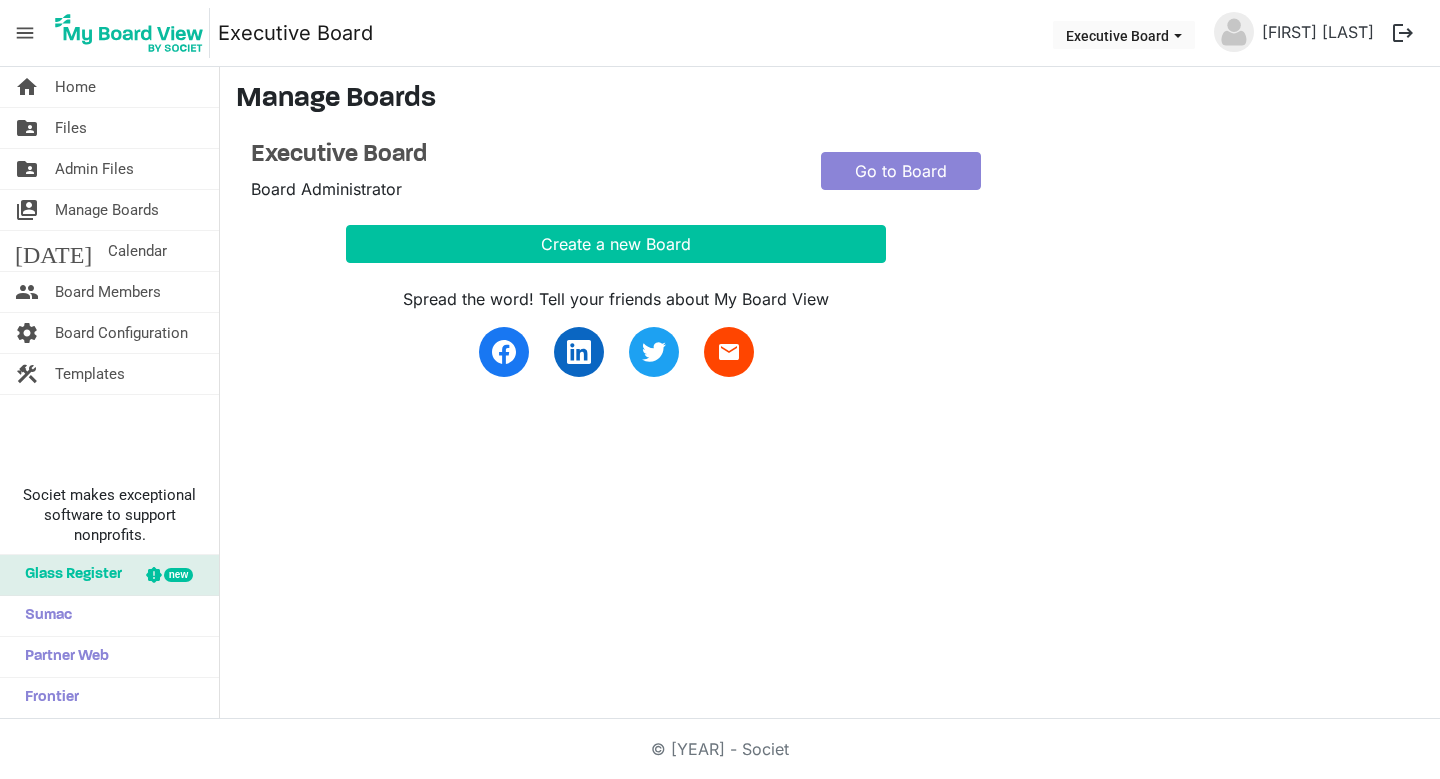 scroll, scrollTop: 0, scrollLeft: 0, axis: both 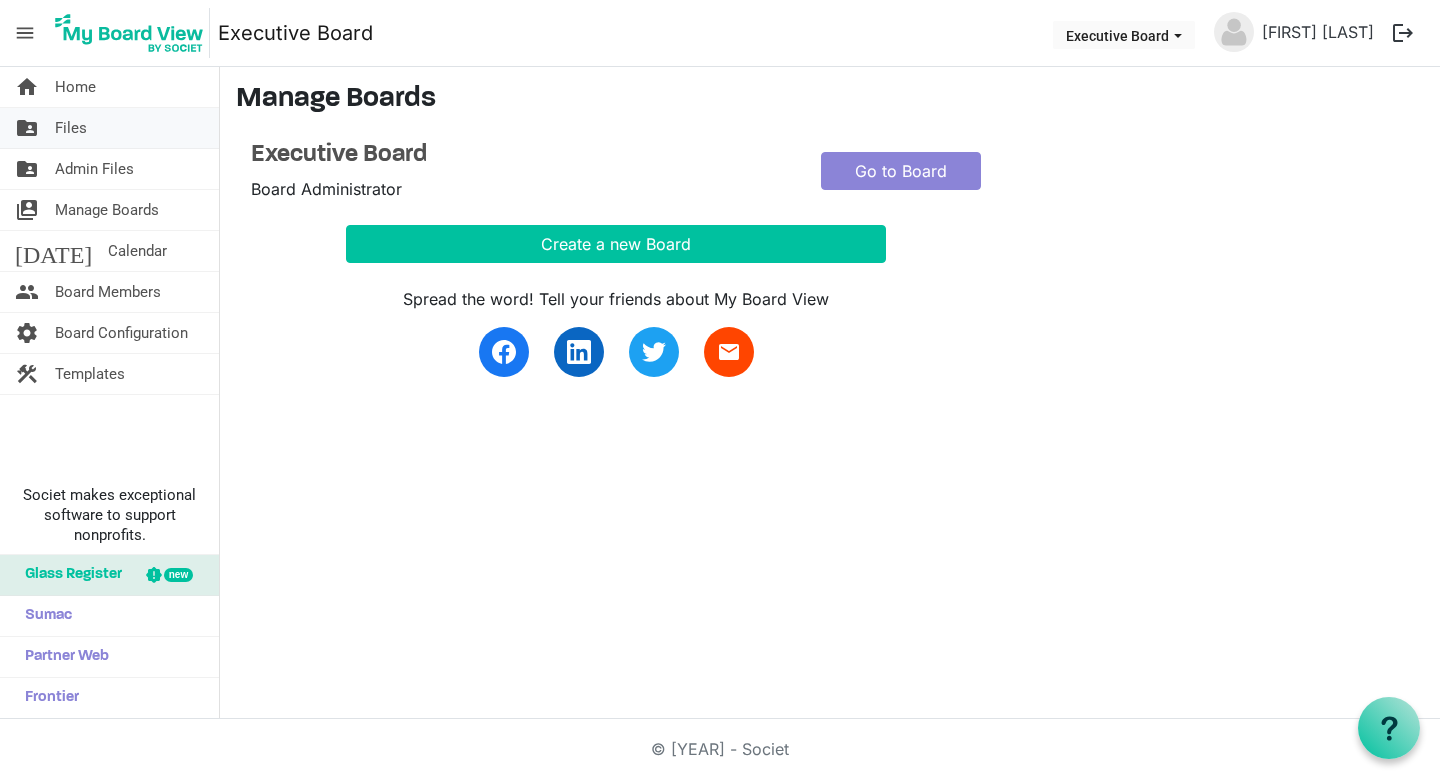 click on "Files" at bounding box center (71, 128) 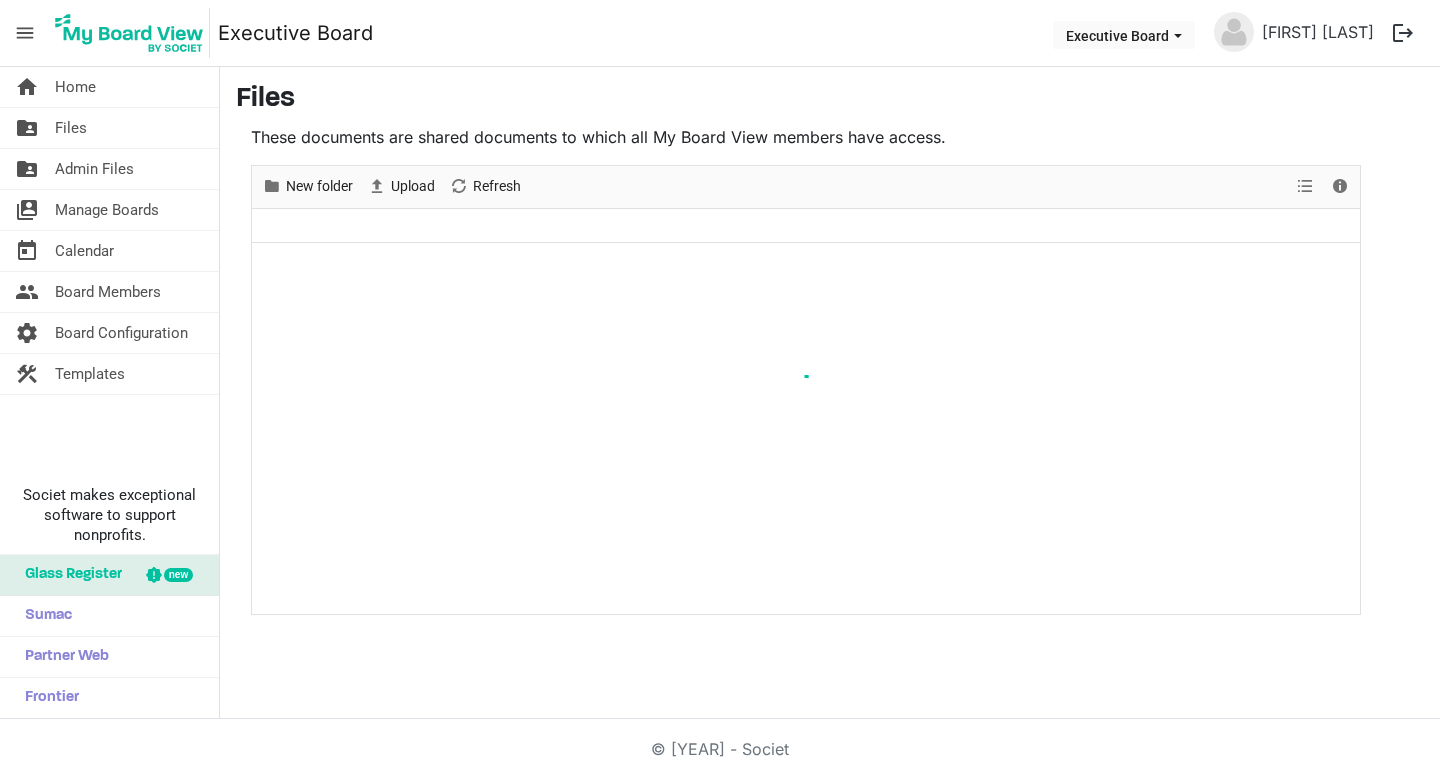 scroll, scrollTop: 0, scrollLeft: 0, axis: both 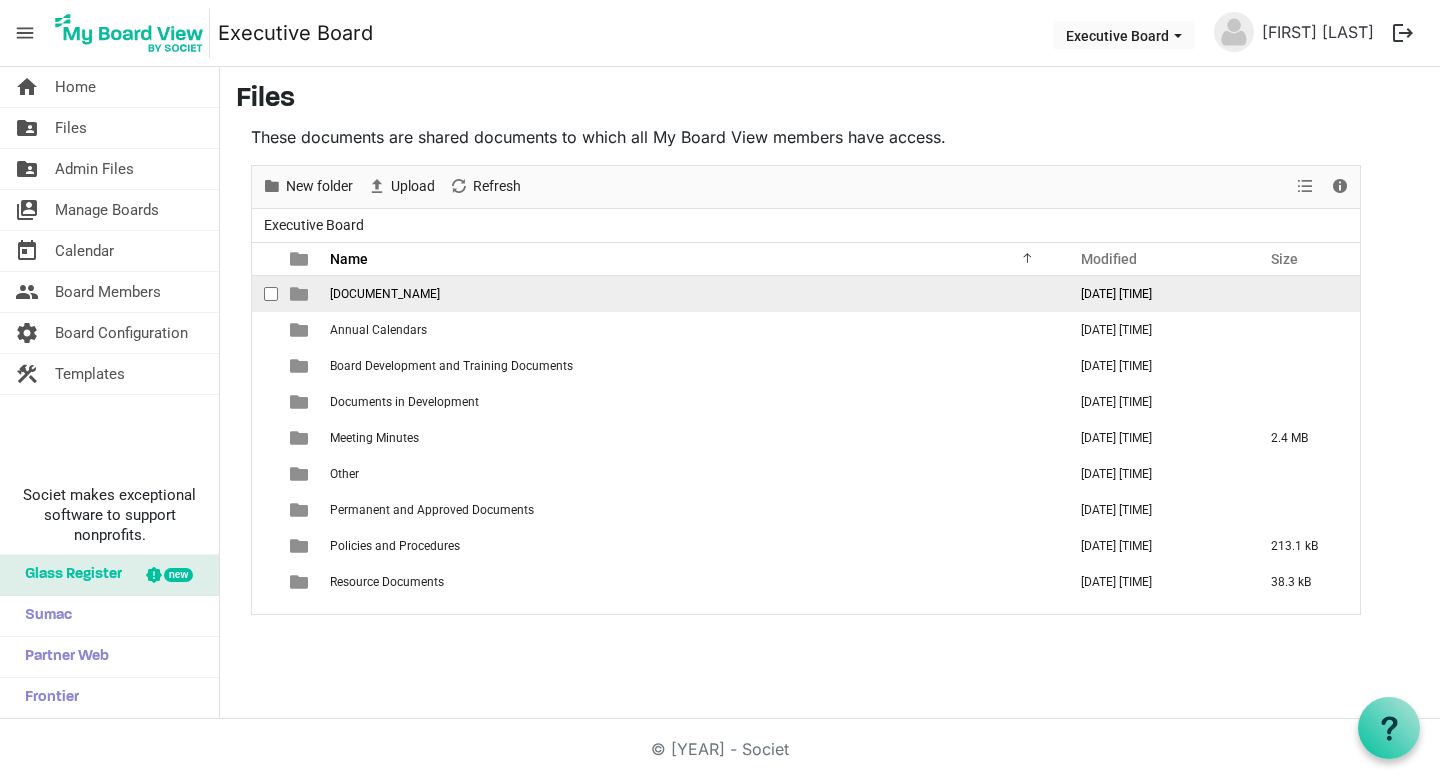 click on "[DOCUMENT_NAME]" at bounding box center [385, 294] 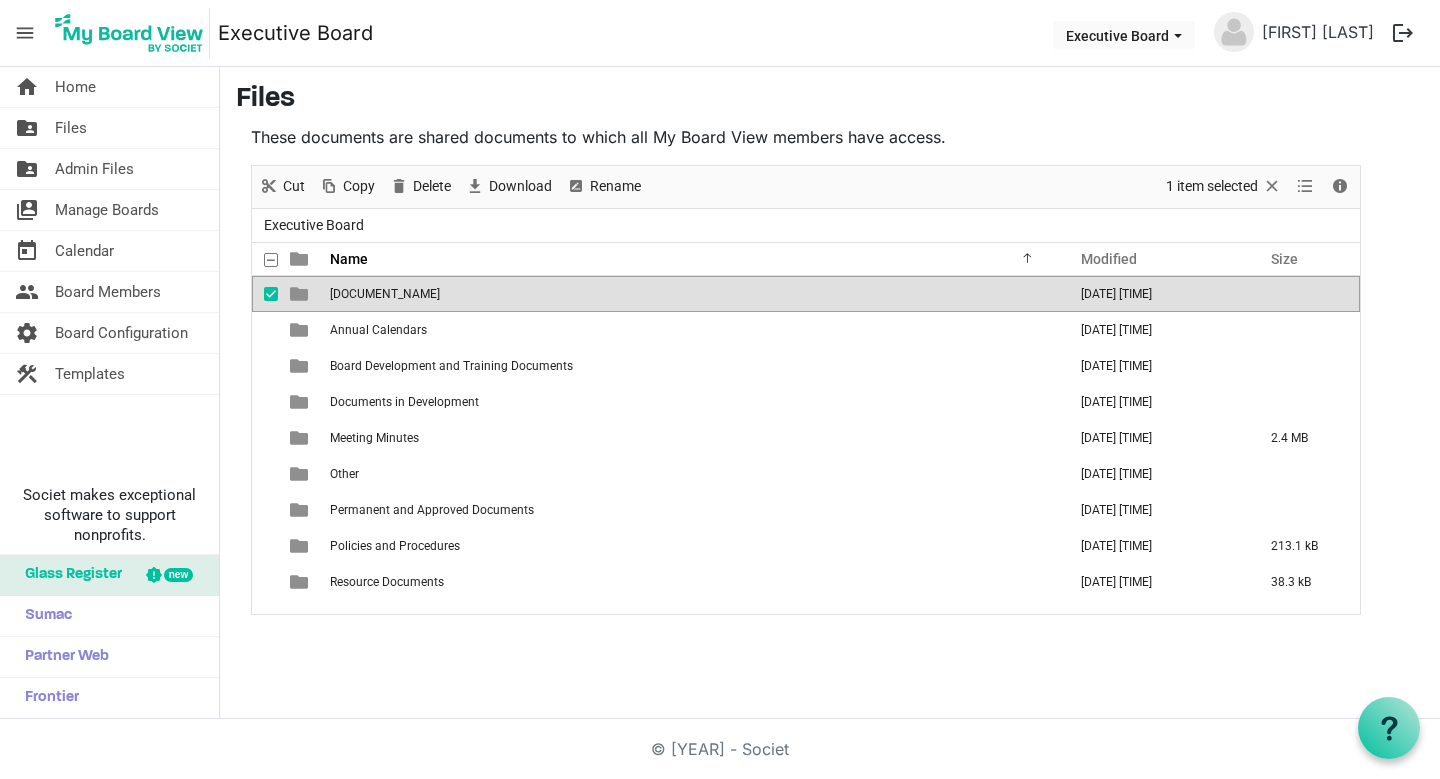 click on "Annual Budgets & Expenditures" at bounding box center [385, 294] 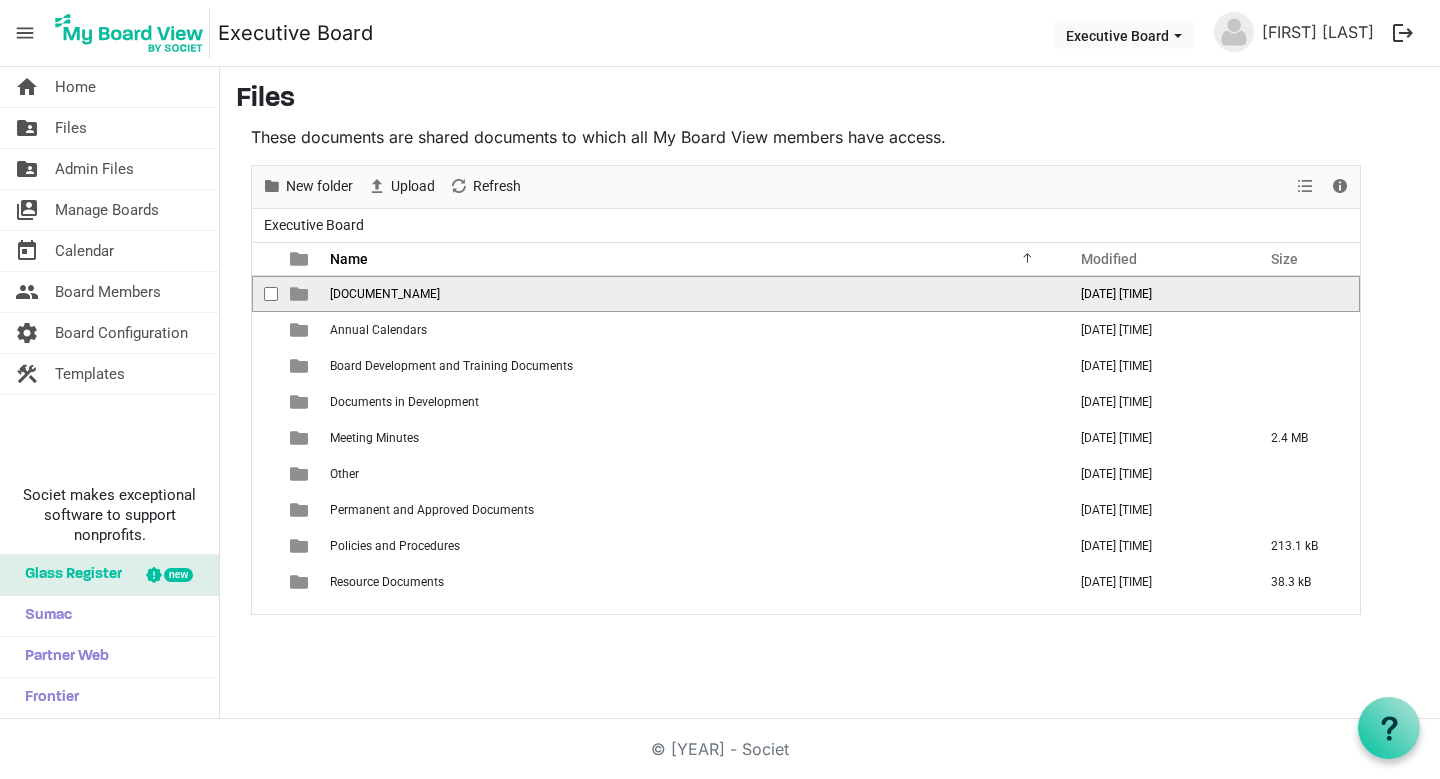 click on "Annual Budgets & Expenditures" at bounding box center [385, 294] 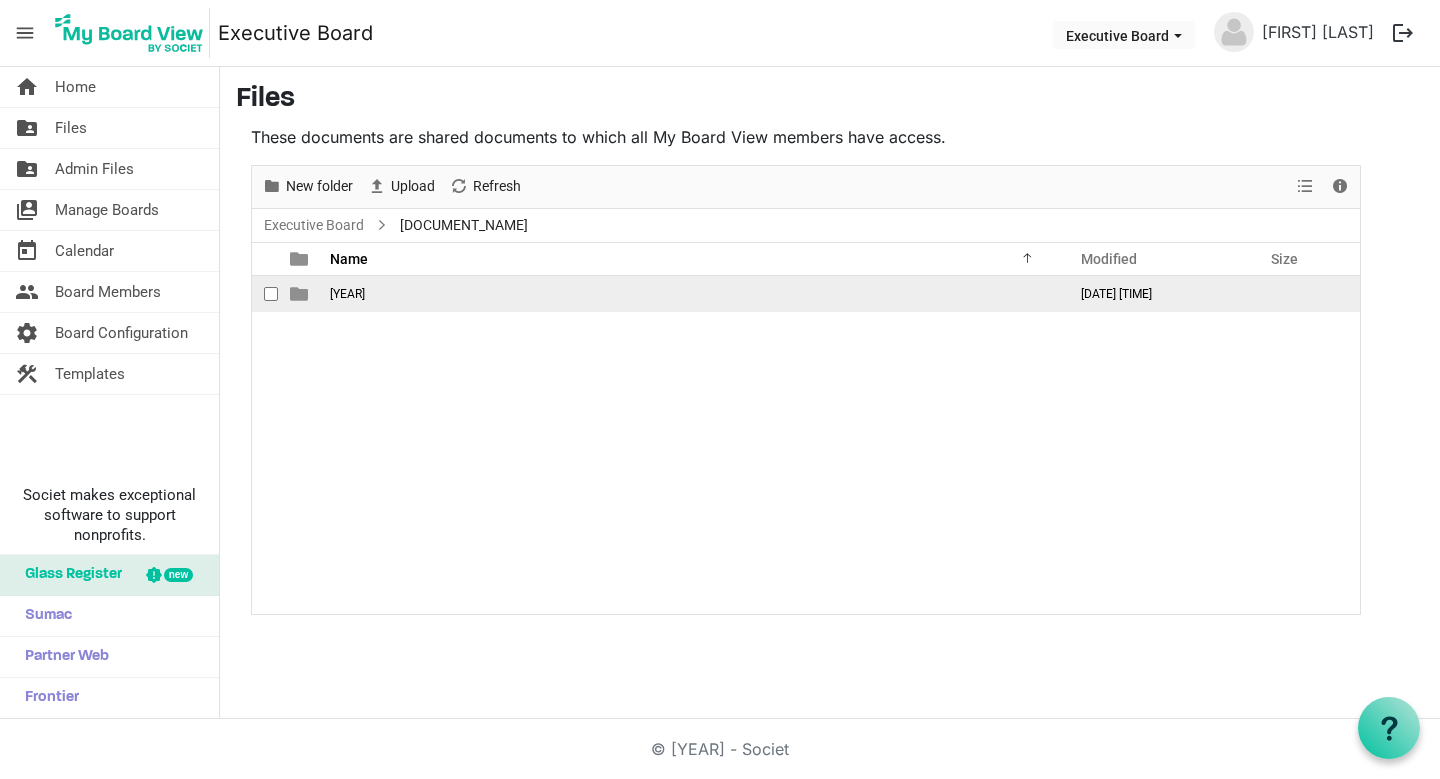 click on "2025" at bounding box center (347, 294) 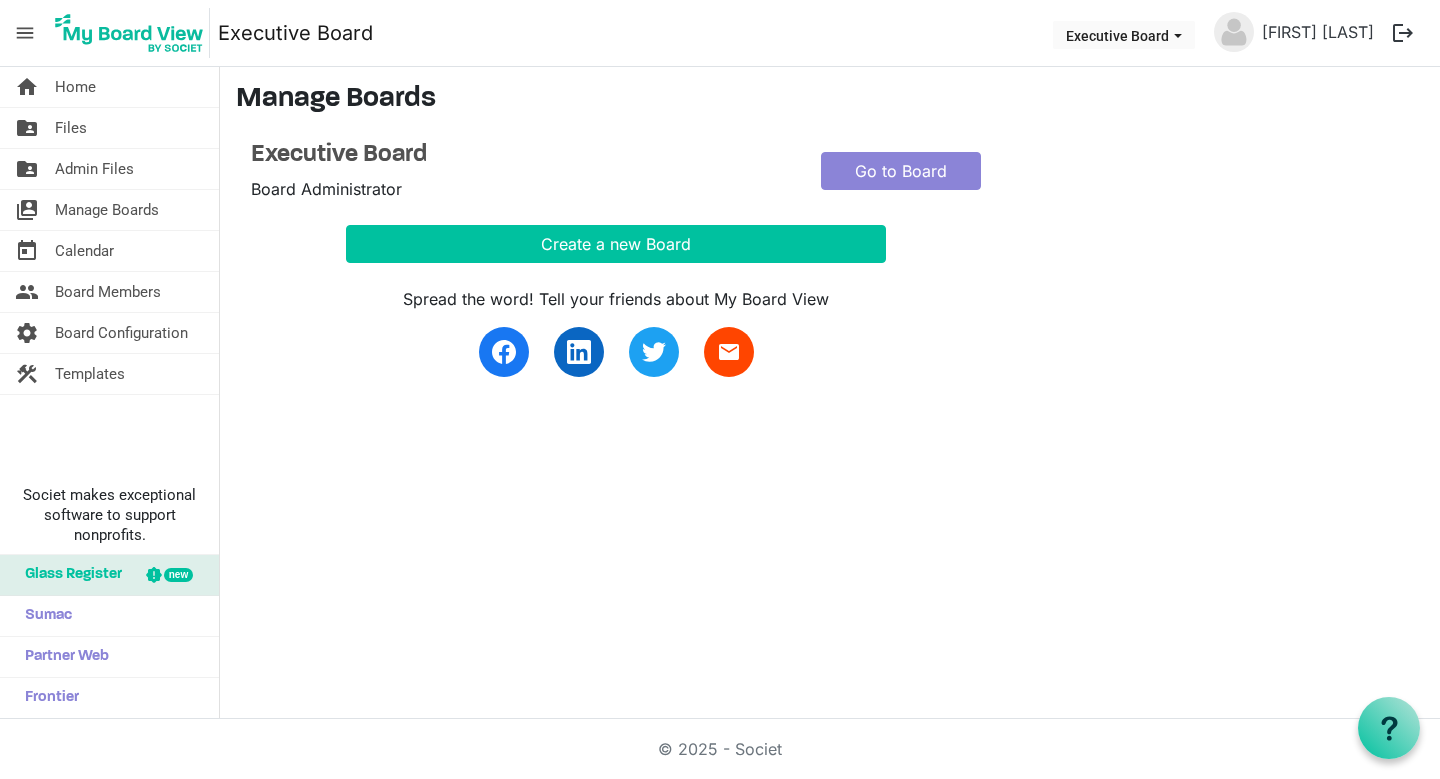 scroll, scrollTop: 0, scrollLeft: 0, axis: both 